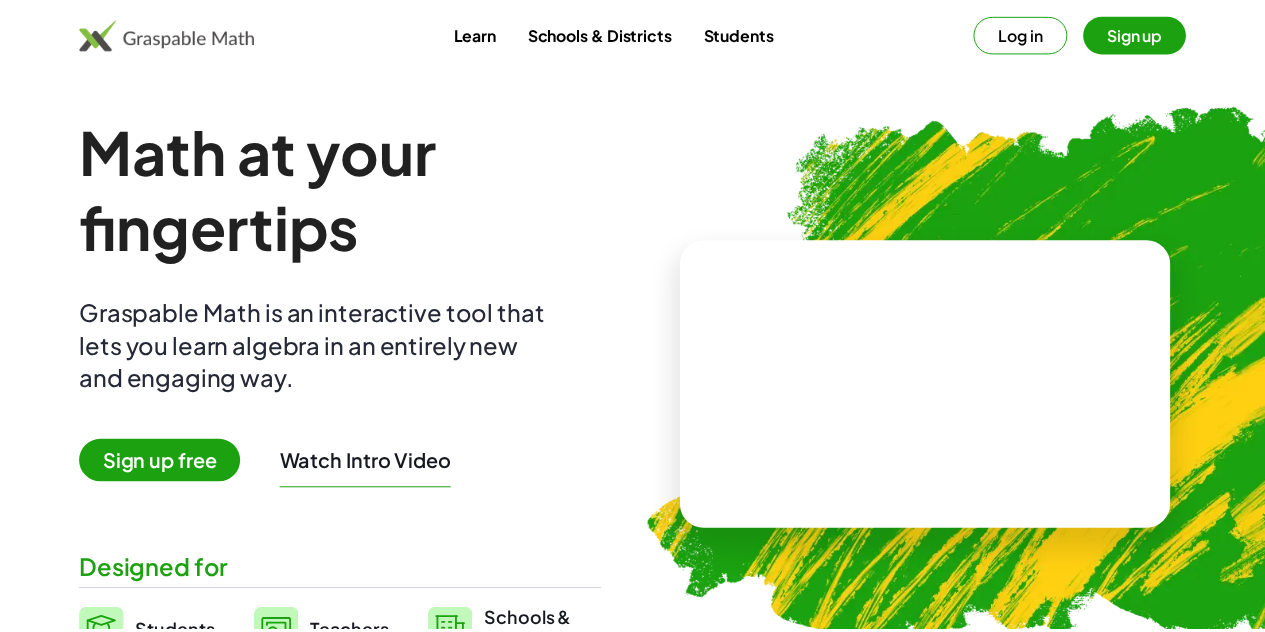 scroll, scrollTop: 0, scrollLeft: 0, axis: both 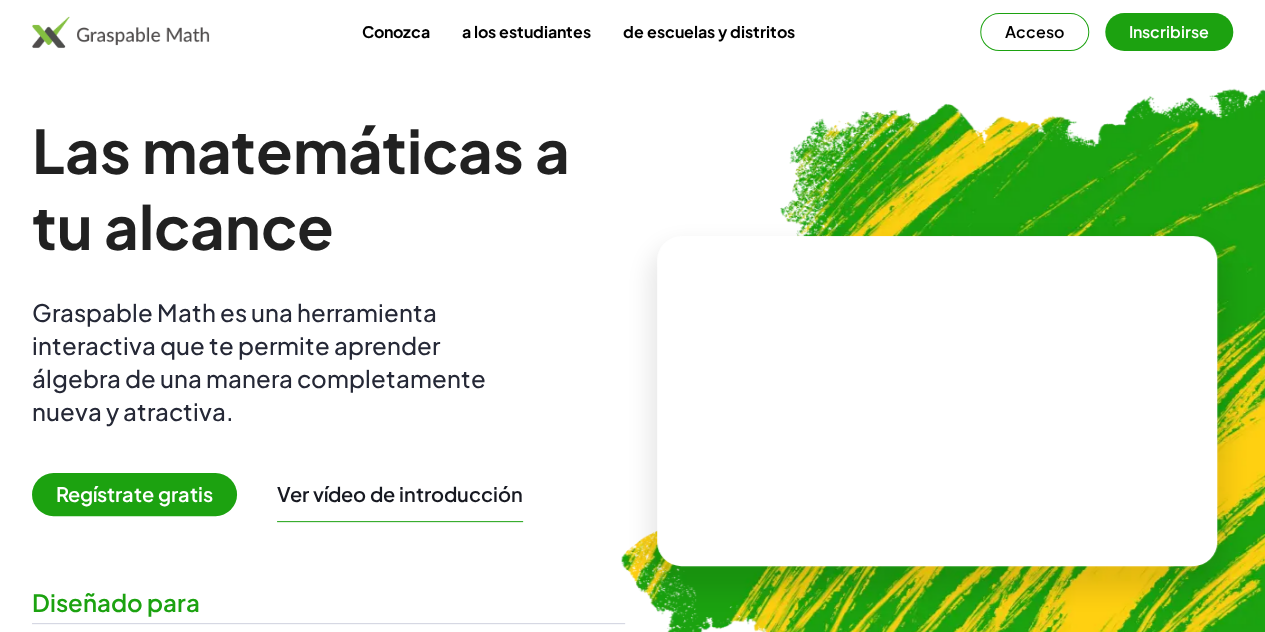 click at bounding box center [1043, 392] 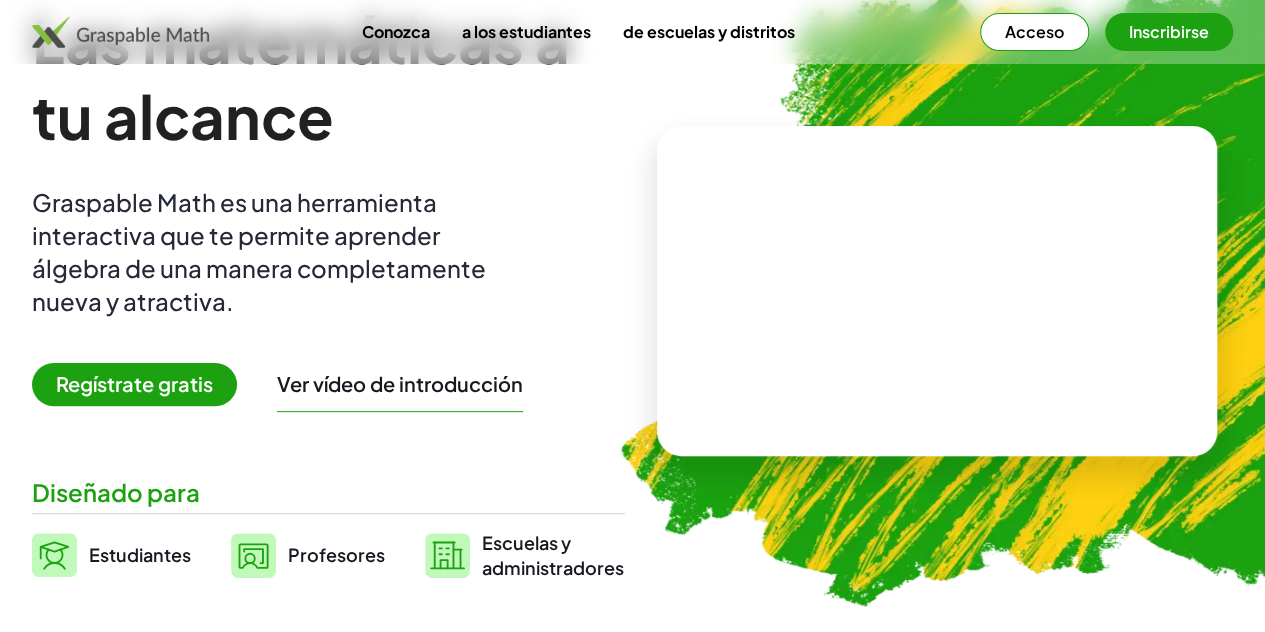 scroll, scrollTop: 0, scrollLeft: 0, axis: both 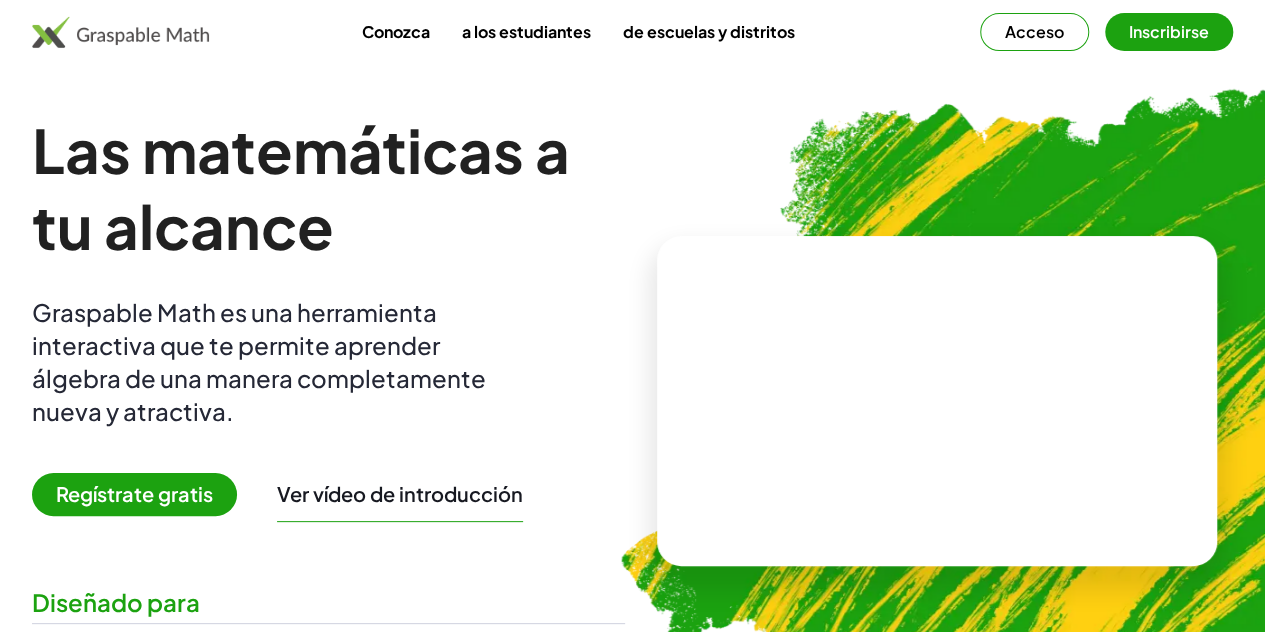 click on "Regístrate gratis" at bounding box center (134, 493) 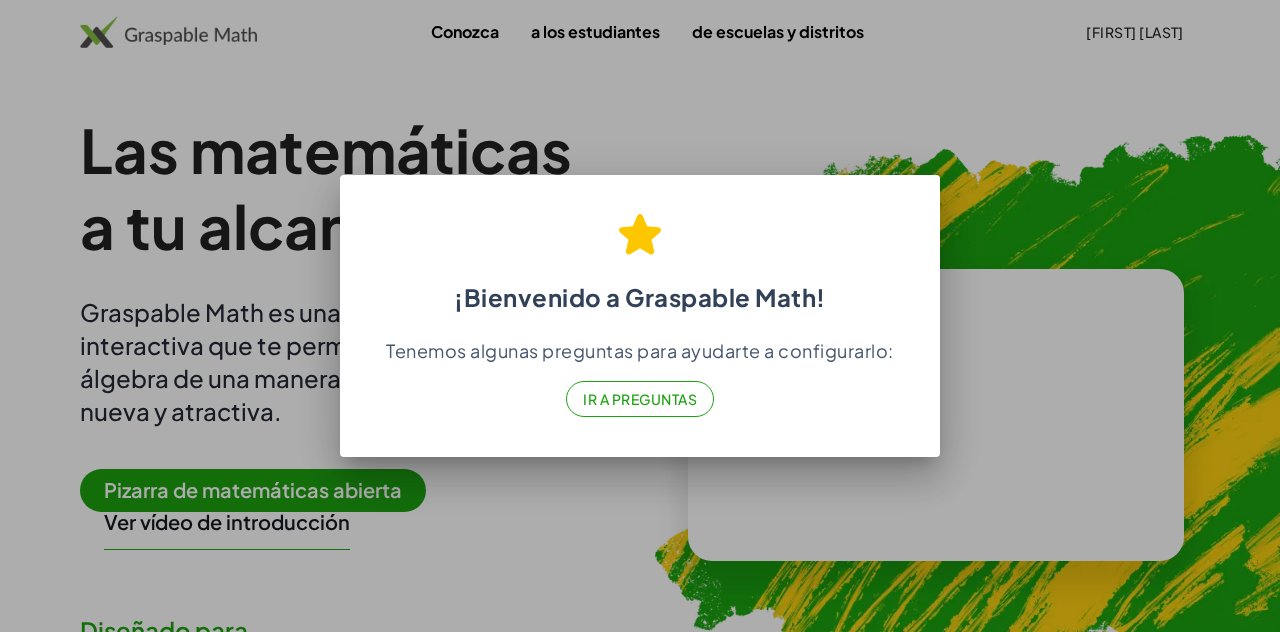 click on "Ir a Preguntas" at bounding box center [640, 399] 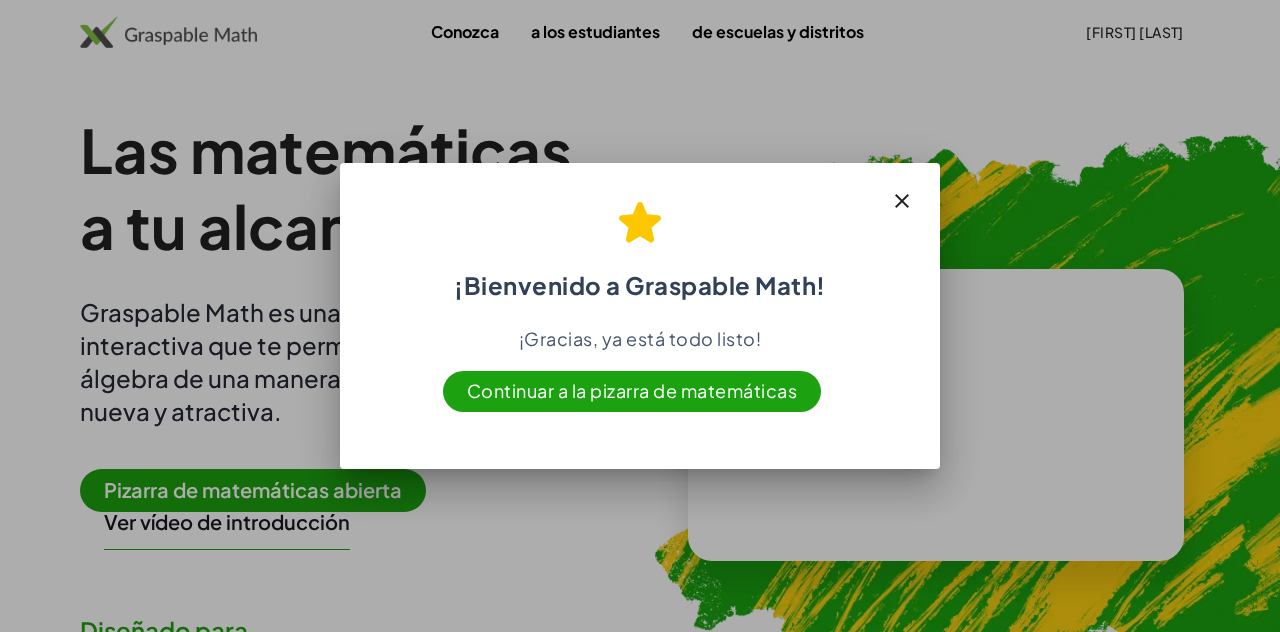 click on "Continuar a la pizarra de matemáticas" at bounding box center [632, 390] 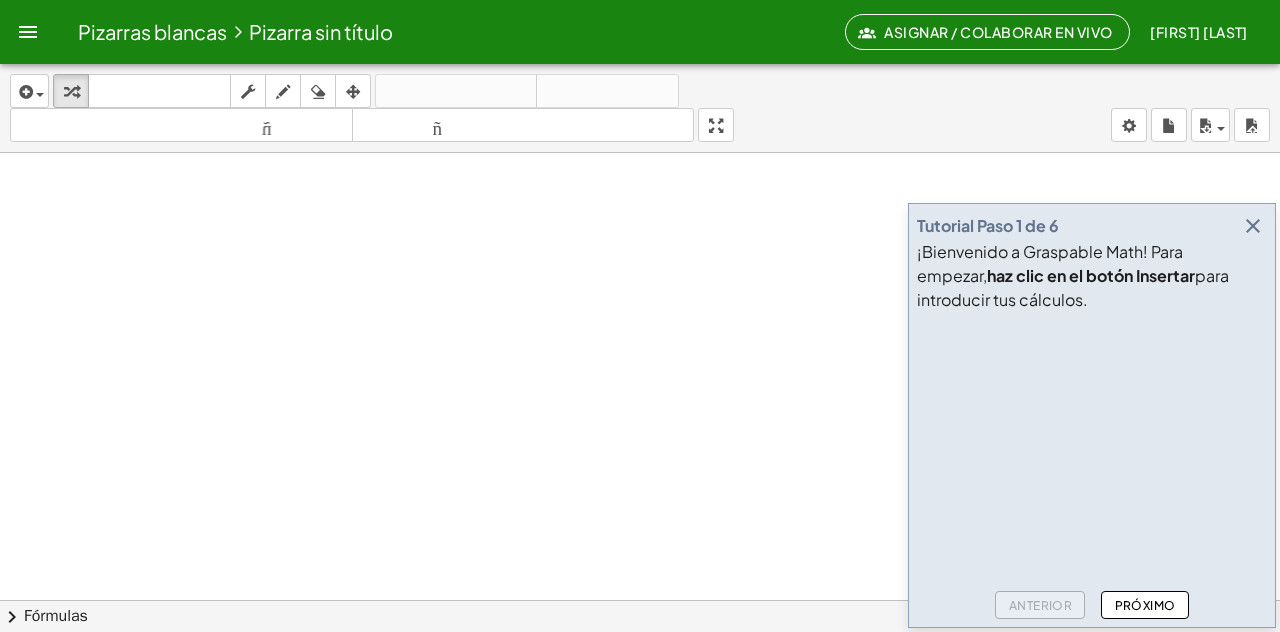 drag, startPoint x: 1185, startPoint y: 230, endPoint x: 1081, endPoint y: 228, distance: 104.019226 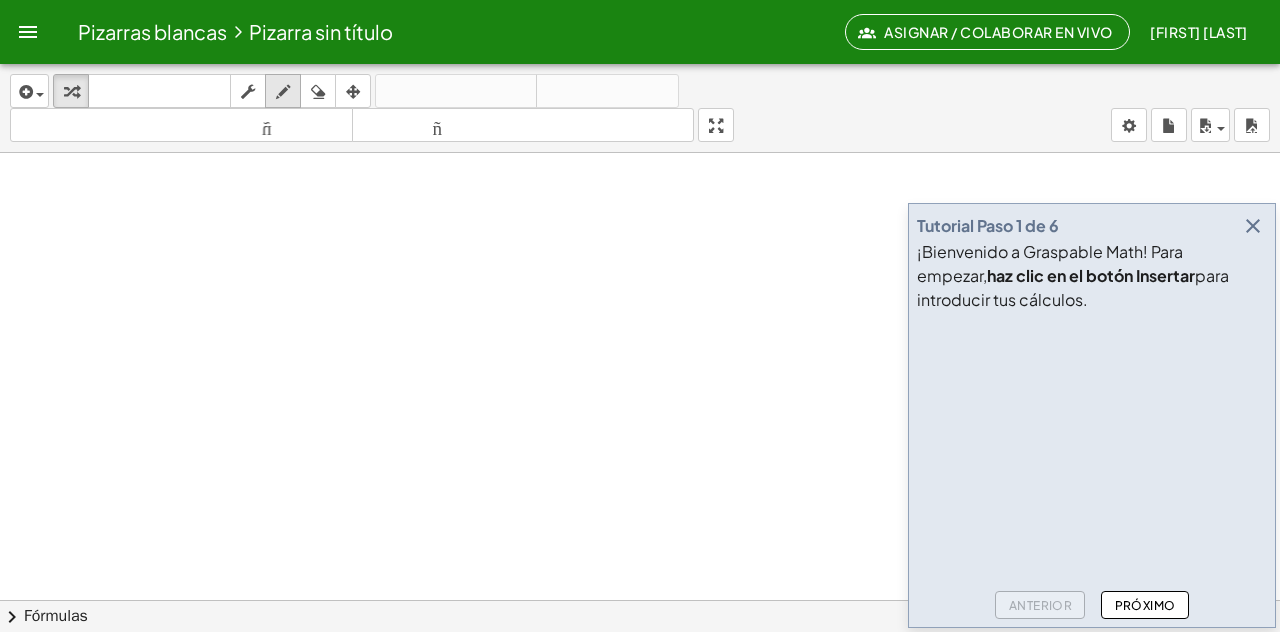 click at bounding box center (283, 92) 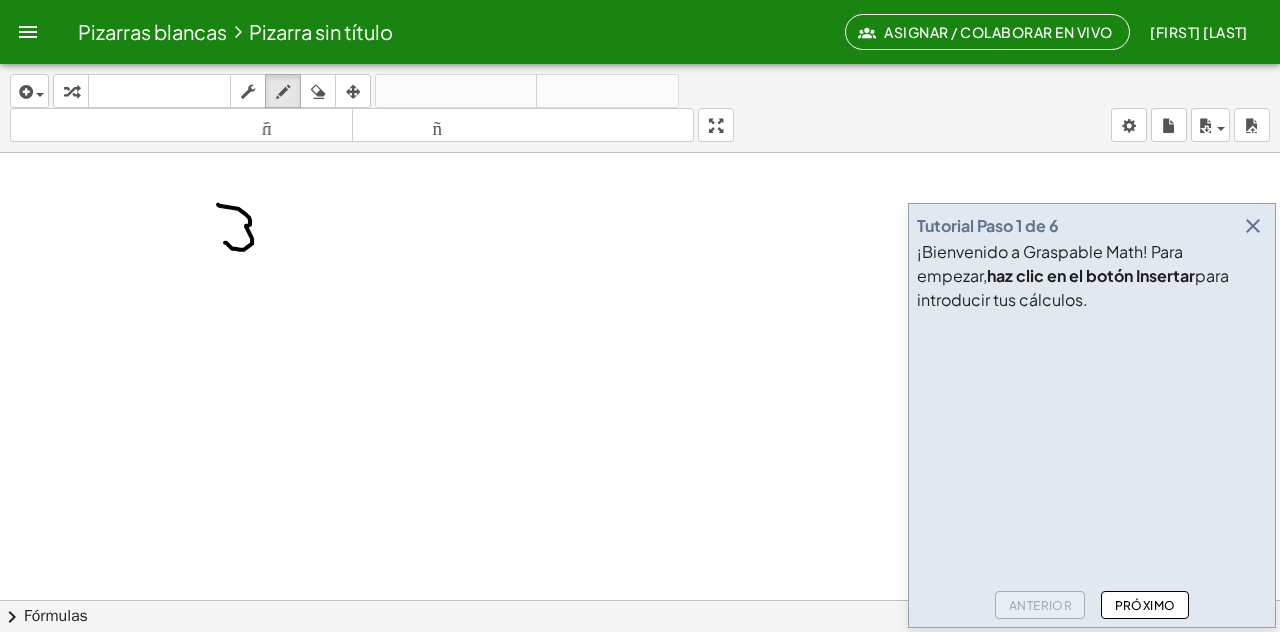 drag, startPoint x: 218, startPoint y: 203, endPoint x: 225, endPoint y: 241, distance: 38.63936 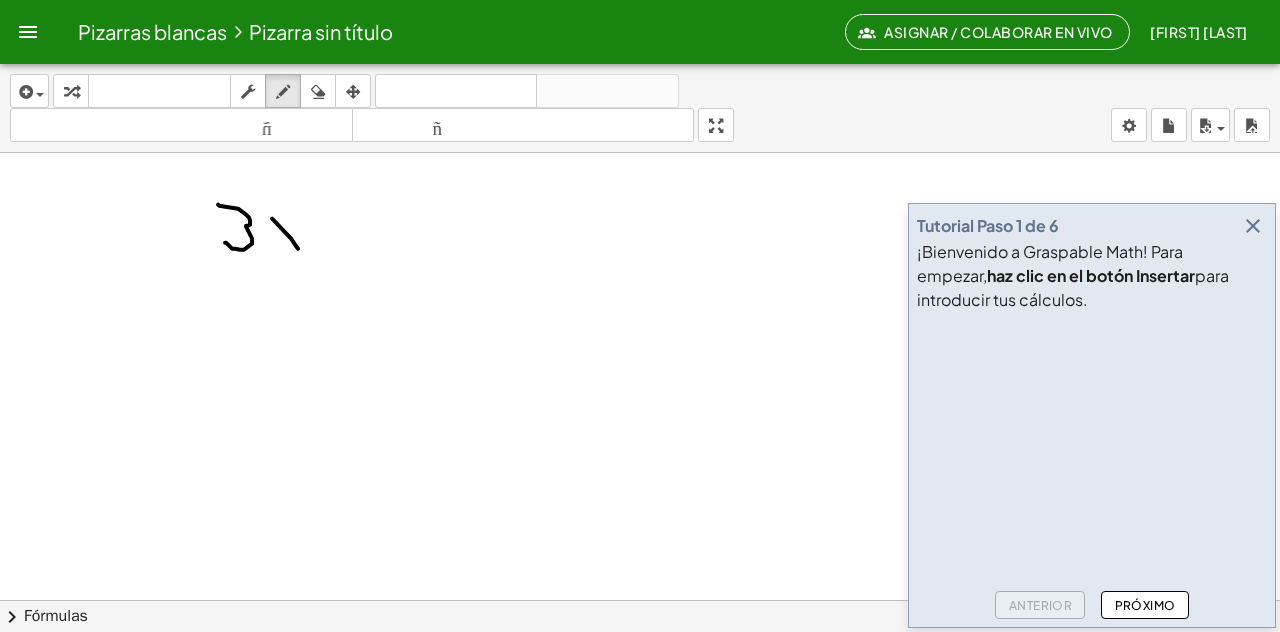 drag, startPoint x: 272, startPoint y: 217, endPoint x: 298, endPoint y: 241, distance: 35.383614 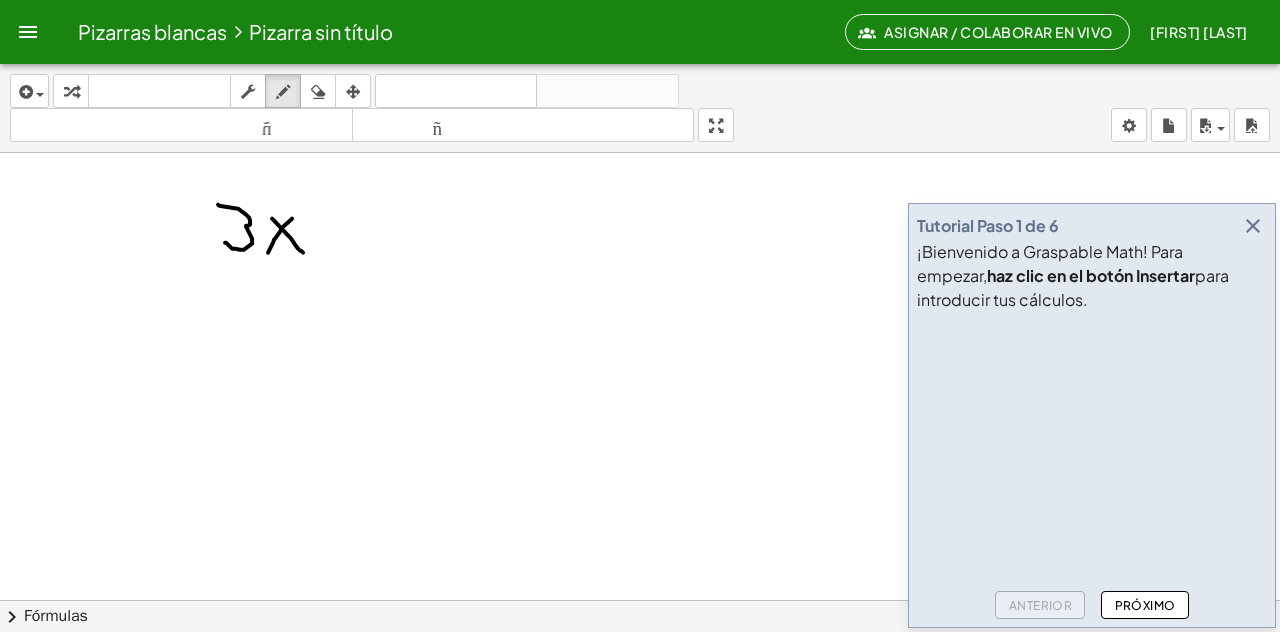 drag, startPoint x: 292, startPoint y: 217, endPoint x: 275, endPoint y: 247, distance: 34.48188 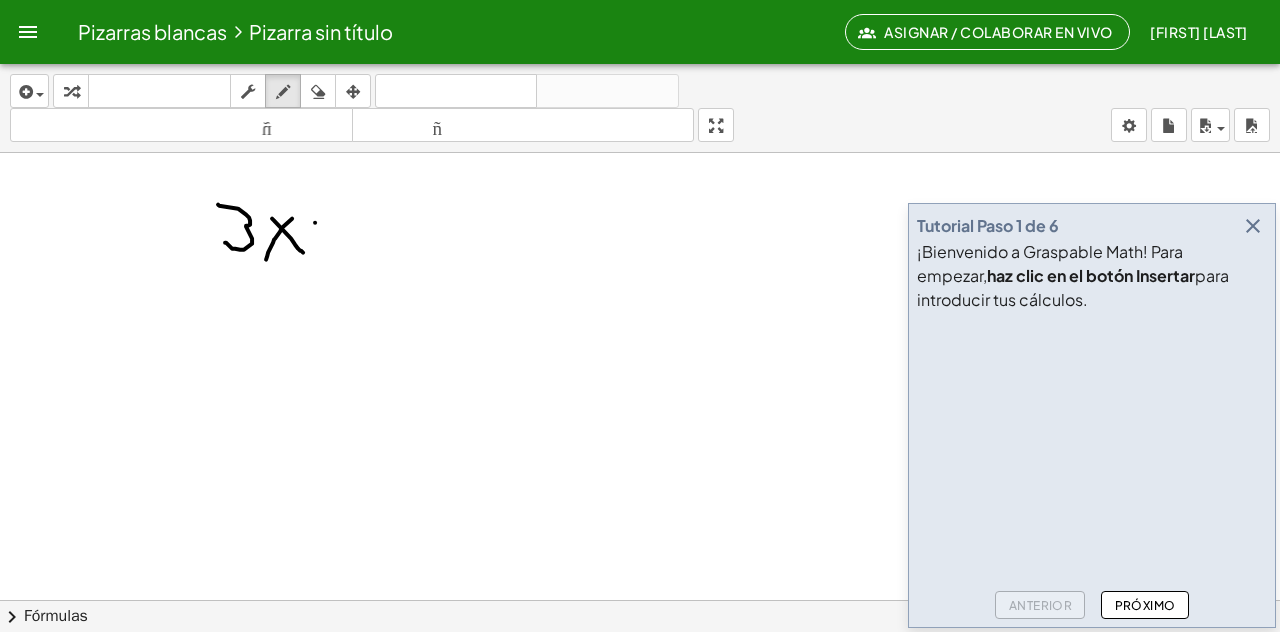 drag, startPoint x: 315, startPoint y: 221, endPoint x: 316, endPoint y: 238, distance: 17.029387 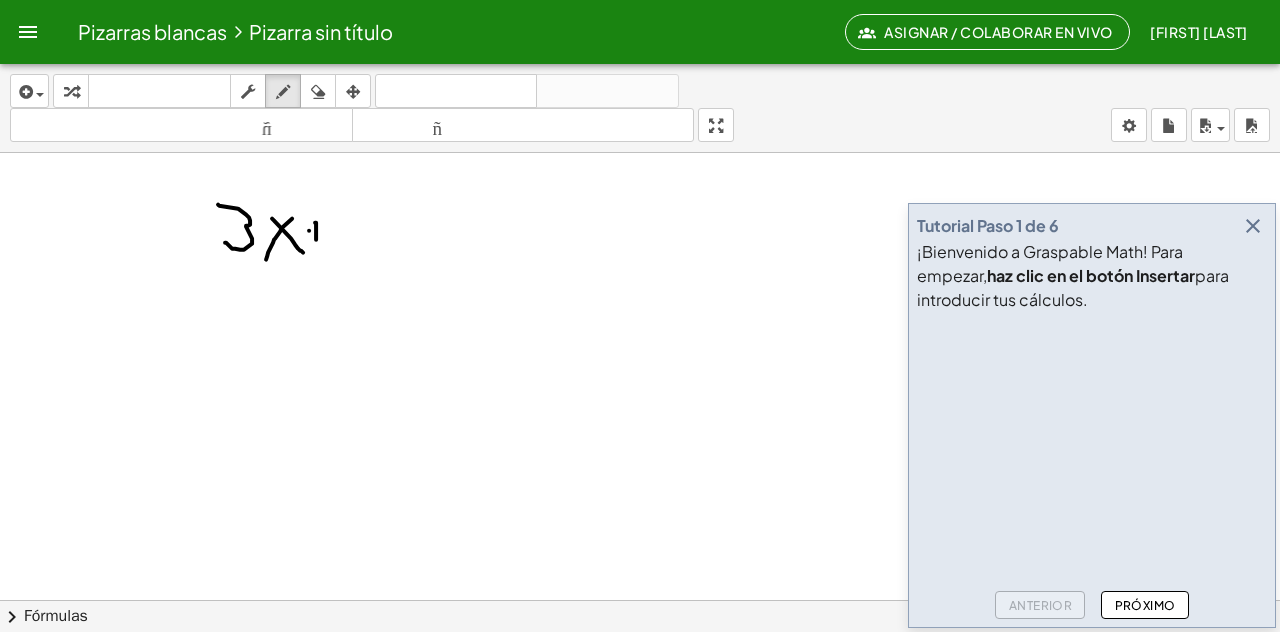drag, startPoint x: 309, startPoint y: 229, endPoint x: 334, endPoint y: 225, distance: 25.317978 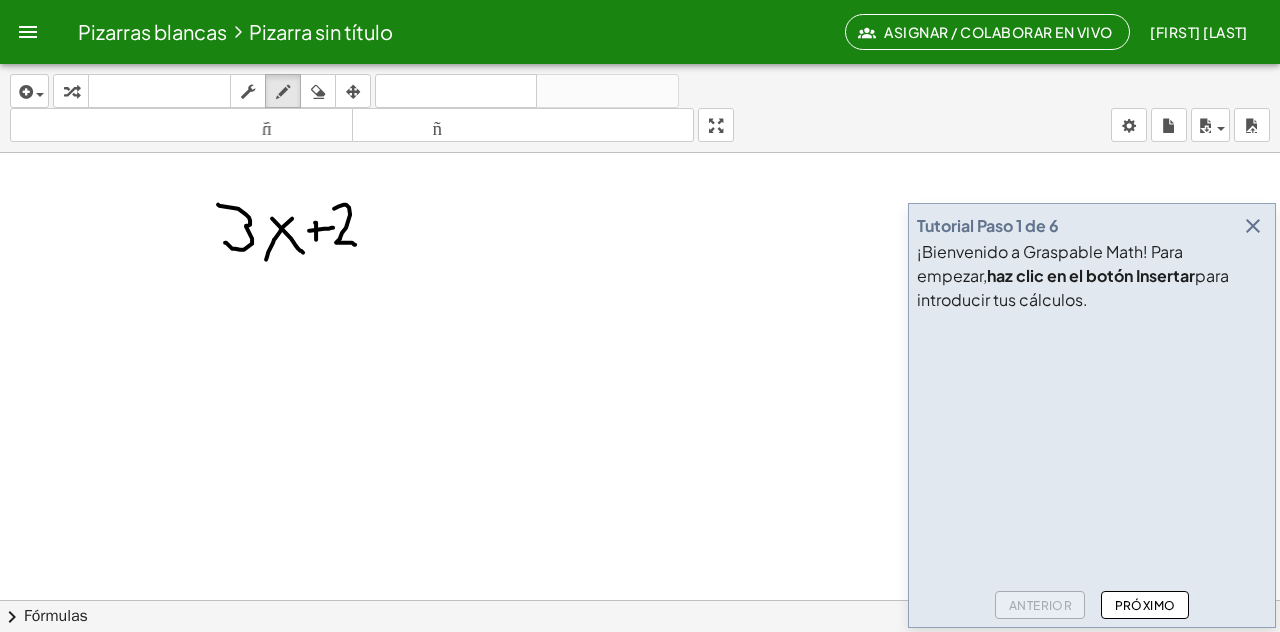 drag, startPoint x: 334, startPoint y: 207, endPoint x: 358, endPoint y: 243, distance: 43.266617 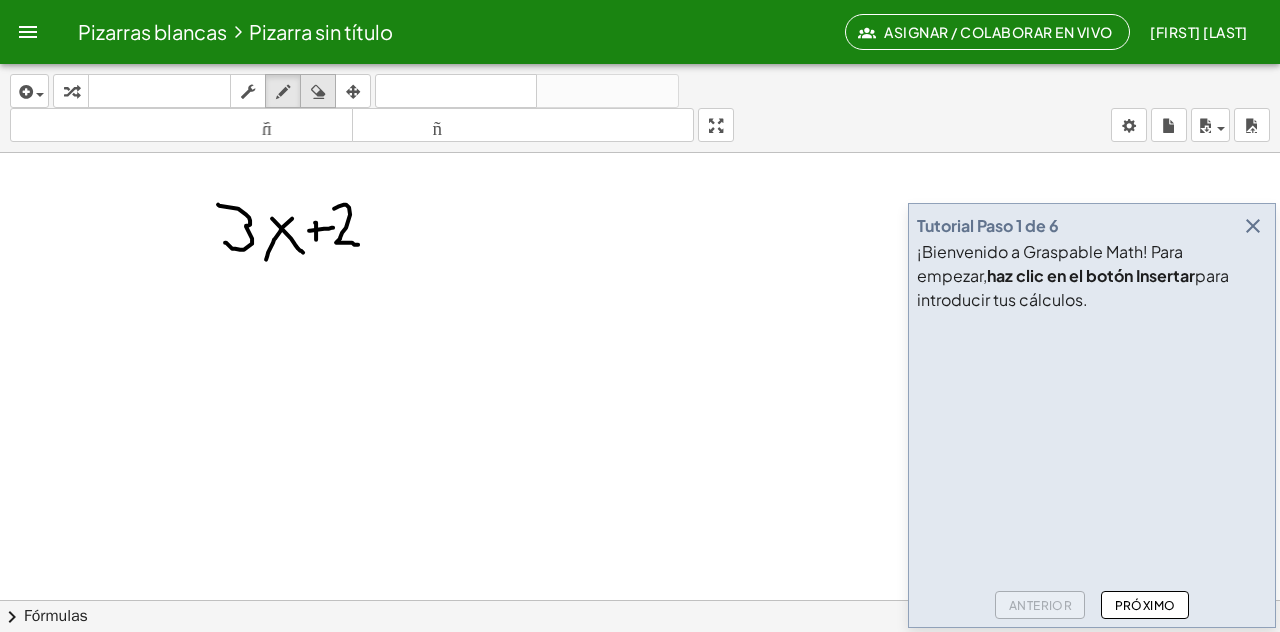 click at bounding box center [318, 92] 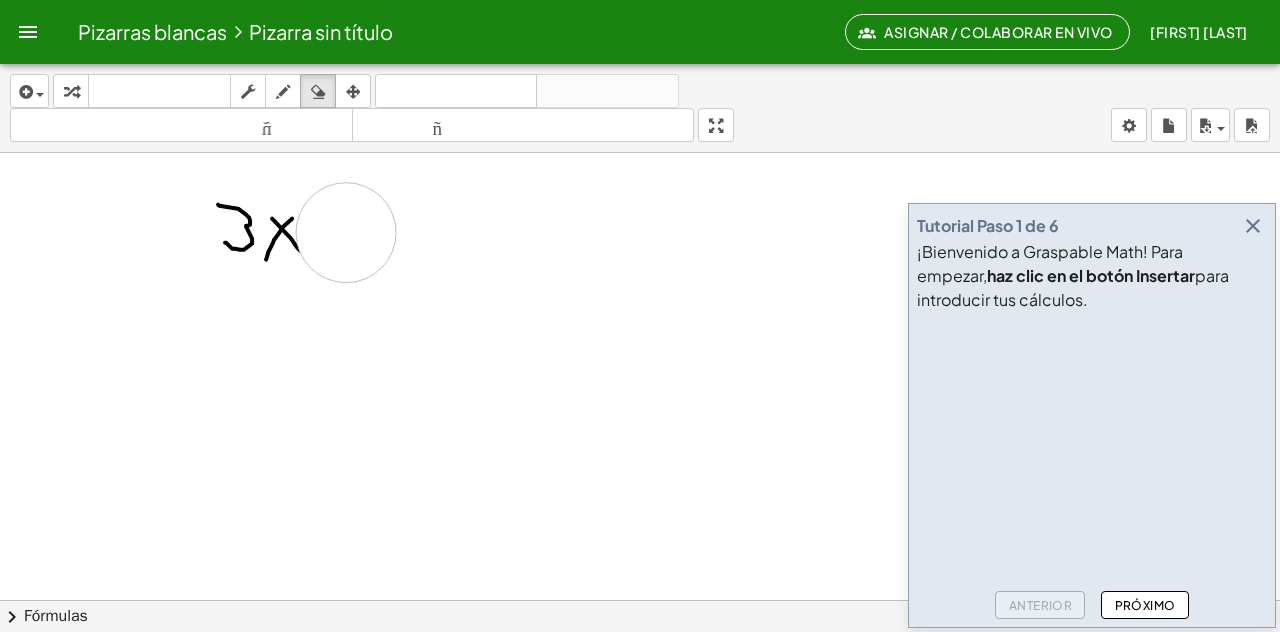 drag, startPoint x: 354, startPoint y: 216, endPoint x: 344, endPoint y: 230, distance: 17.20465 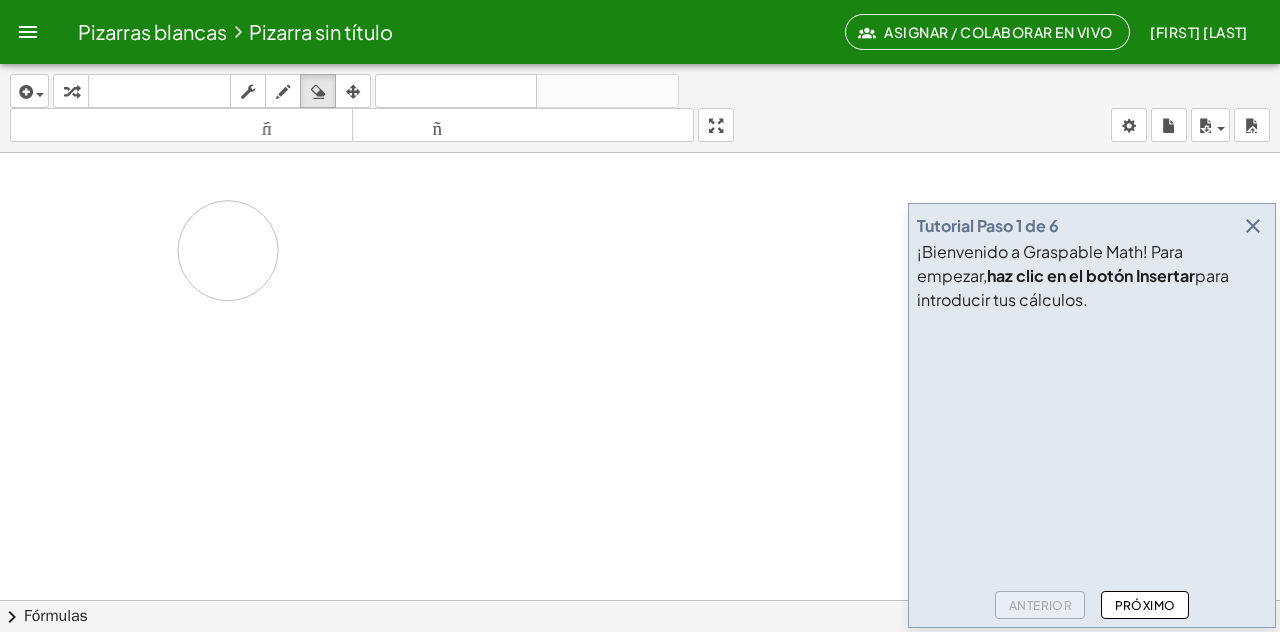 drag, startPoint x: 344, startPoint y: 230, endPoint x: 220, endPoint y: 219, distance: 124.486946 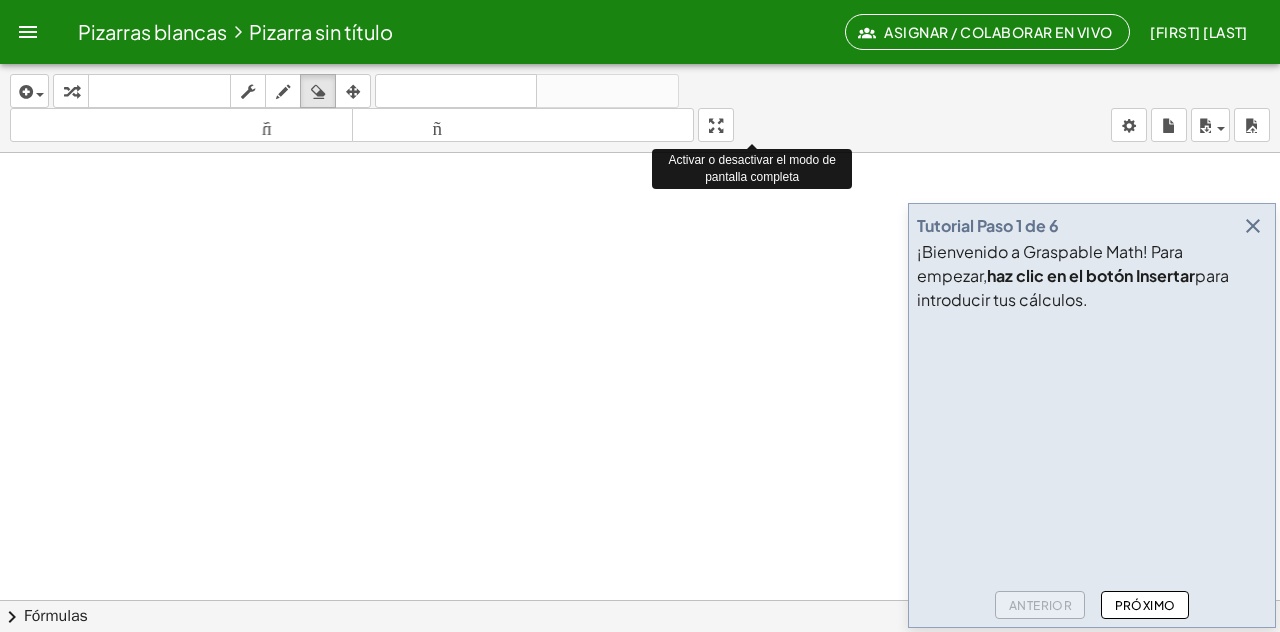 click on "insertar Seleccione uno: Expresión matemática Función Texto Vídeo de YouTube Graficando Geometría Geometría 3D transformar teclado teclado fregar dibujar borrar arreglar deshacer deshacer rehacer rehacer tamaño_del_formato menor tamaño_del_formato más grande pantalla completa carga   ahorrar nuevo ajustes Activar o desactivar el modo de pantalla completa × chevron_right Fórmulas
Arrastre un lado de una fórmula sobre una expresión resaltada en el lienzo para aplicarla.
Fórmula cuadrática
+ · a · x 2 + · b · x + c = 0
⇔
x = · ( − b ± 2 √ ( + b 2 − · 4 · a · c ) ) · 2 · a
+ x 2 + · p · x + q = 0
⇔
x = − · p · 2 ± 2 √ ( + ( · p · 2 ) 2 − q )
+ x 2 + b" at bounding box center (640, 348) 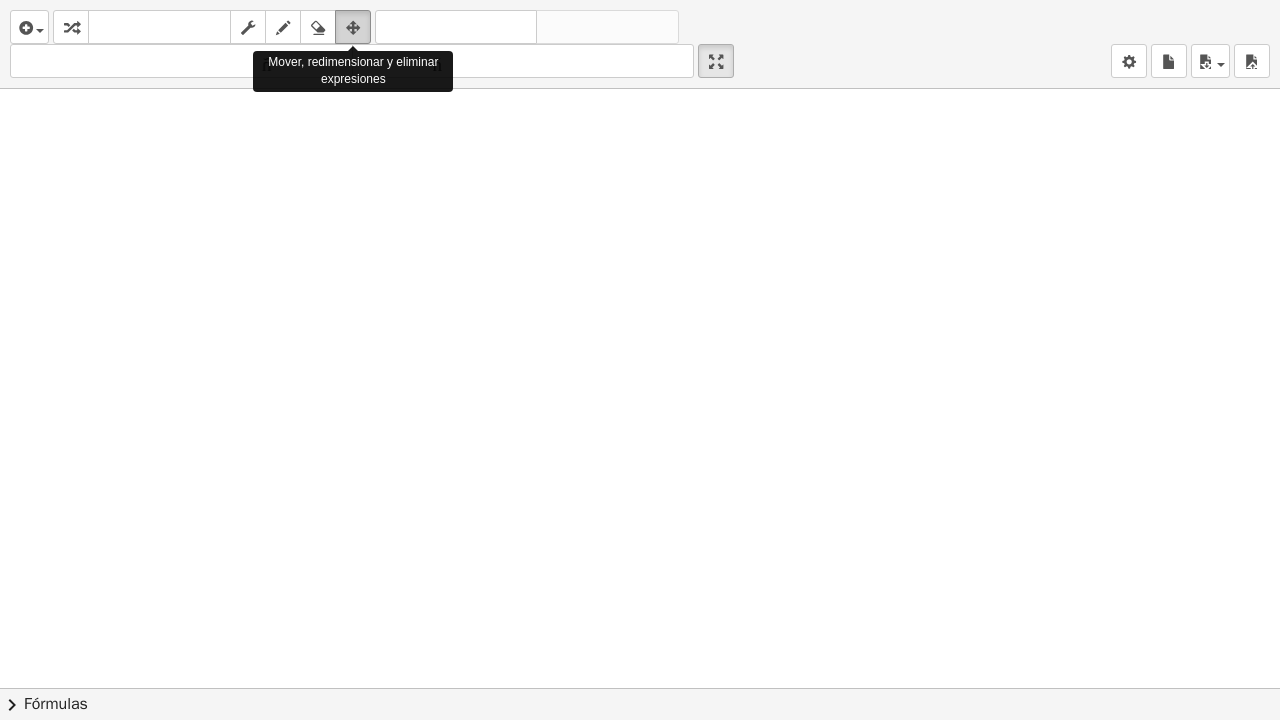 click at bounding box center [353, 28] 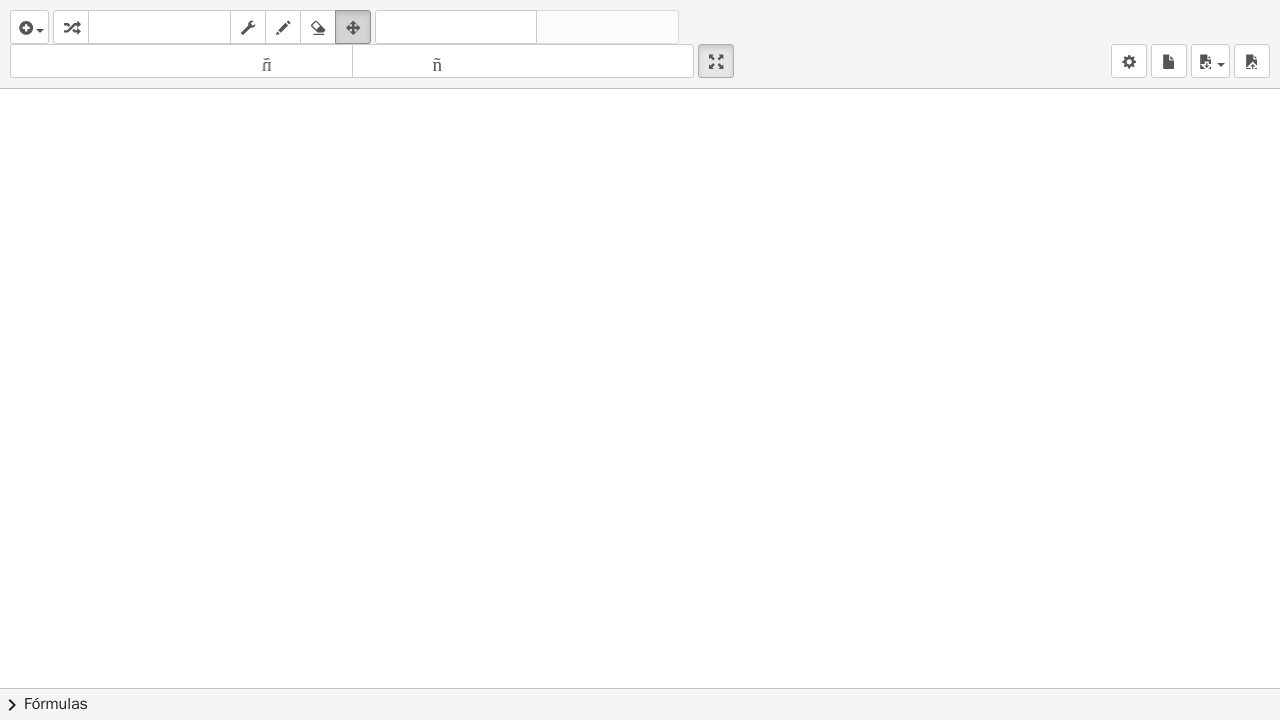 click at bounding box center (353, 28) 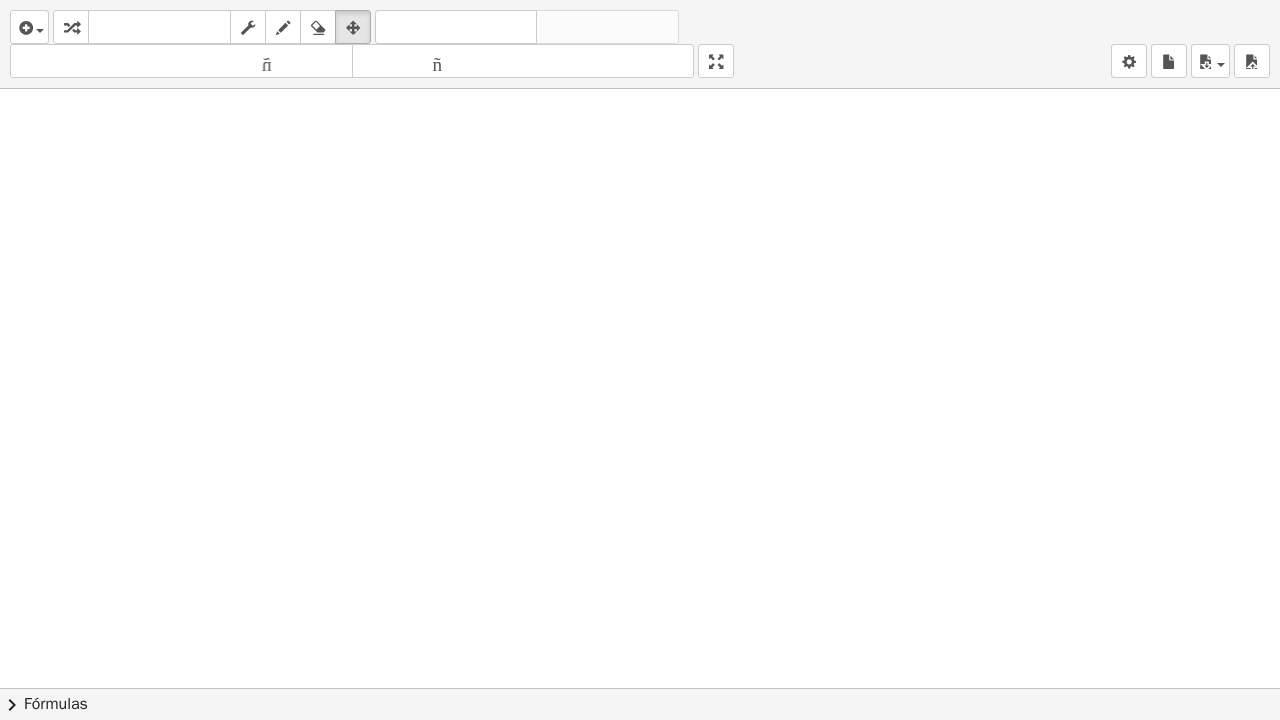 drag, startPoint x: 718, startPoint y: 58, endPoint x: 718, endPoint y: -29, distance: 87 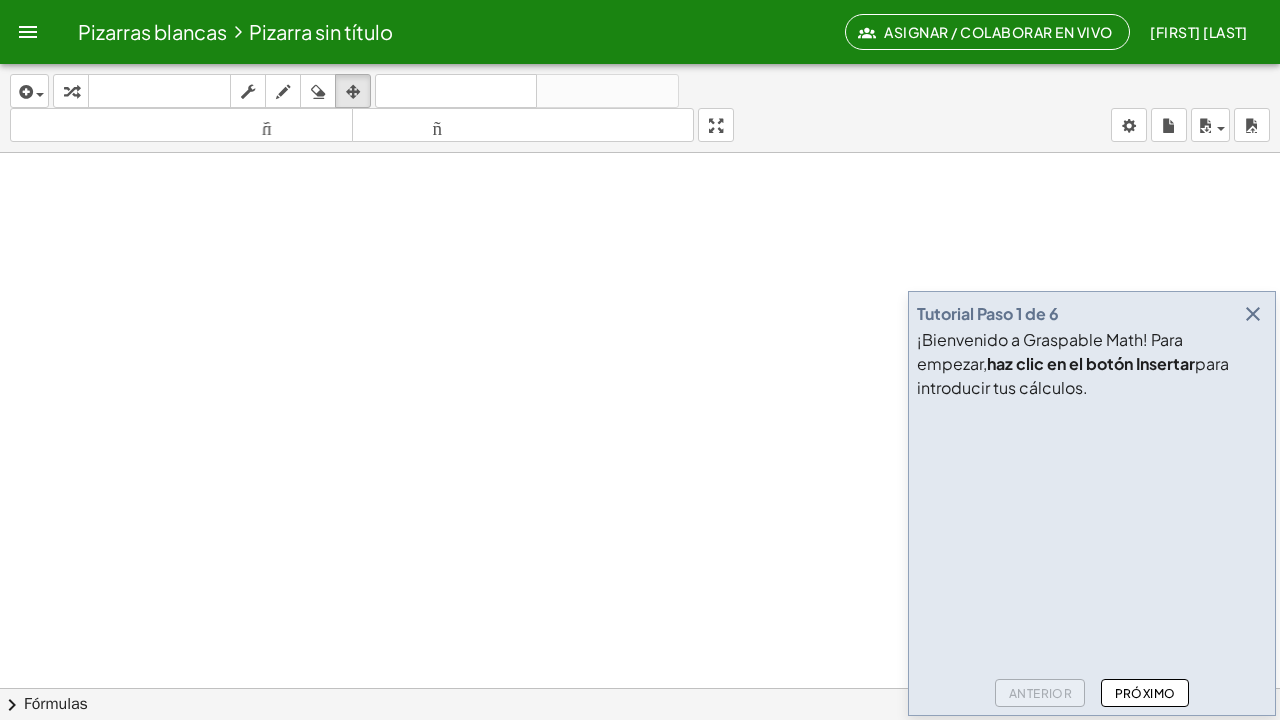 click on "Pizarras blancas     Pizarra sin título Asignar / Colaborar en vivo Carlos Valencia Actividades  matemáticas fáciles de comprender Empezar Banco de actividades Trabajo asignado Clases Pizarras blancas ¡Hazte Premium! Referencia Cuenta Tutorial Paso 1 de 6 ¡Bienvenido a Graspable Math! Para empezar,  haz clic en el botón Insertar  para introducir tus cálculos. Anterior Próximo   insertar Seleccione uno: Expresión matemática Función Texto Vídeo de YouTube Graficando Geometría Geometría 3D transformar teclado teclado fregar dibujar borrar arreglar deshacer deshacer rehacer rehacer tamaño_del_formato menor tamaño_del_formato más grande pantalla completa carga   ahorrar nuevo ajustes × chevron_right Fórmulas
Arrastre un lado de una fórmula sobre una expresión resaltada en el lienzo para aplicarla.
Fórmula cuadrática
+ · a · x 2 + · b · x + c = 0
⇔
x = · ( − b 2" at bounding box center [640, 360] 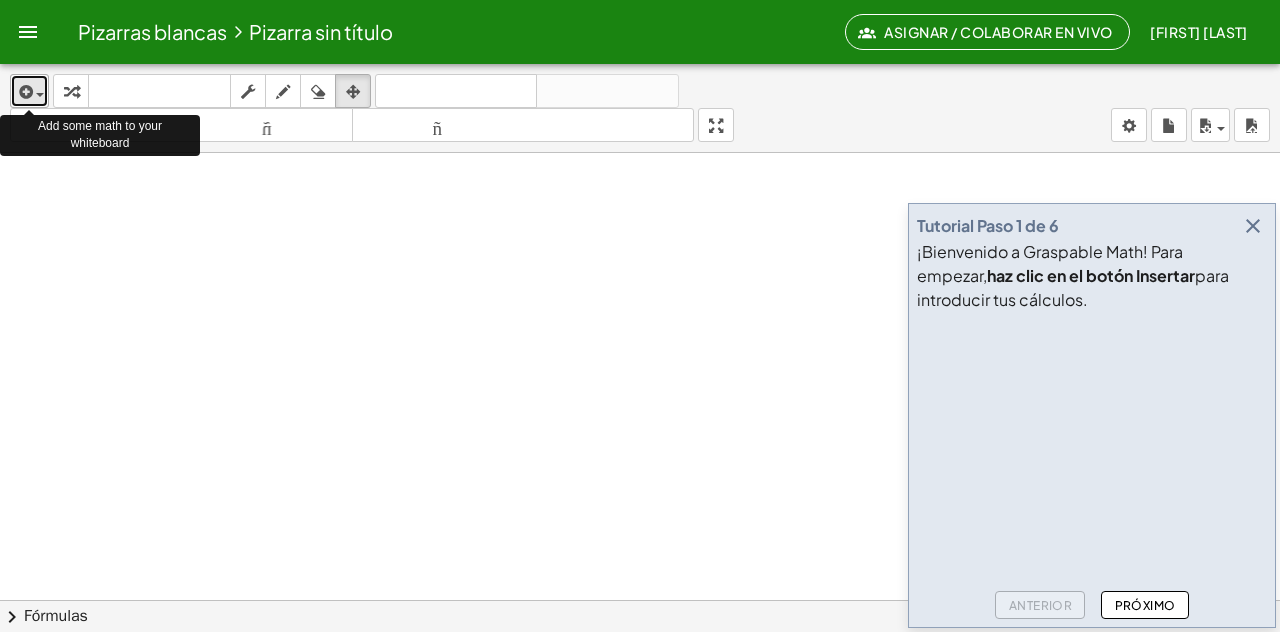 click at bounding box center (40, 95) 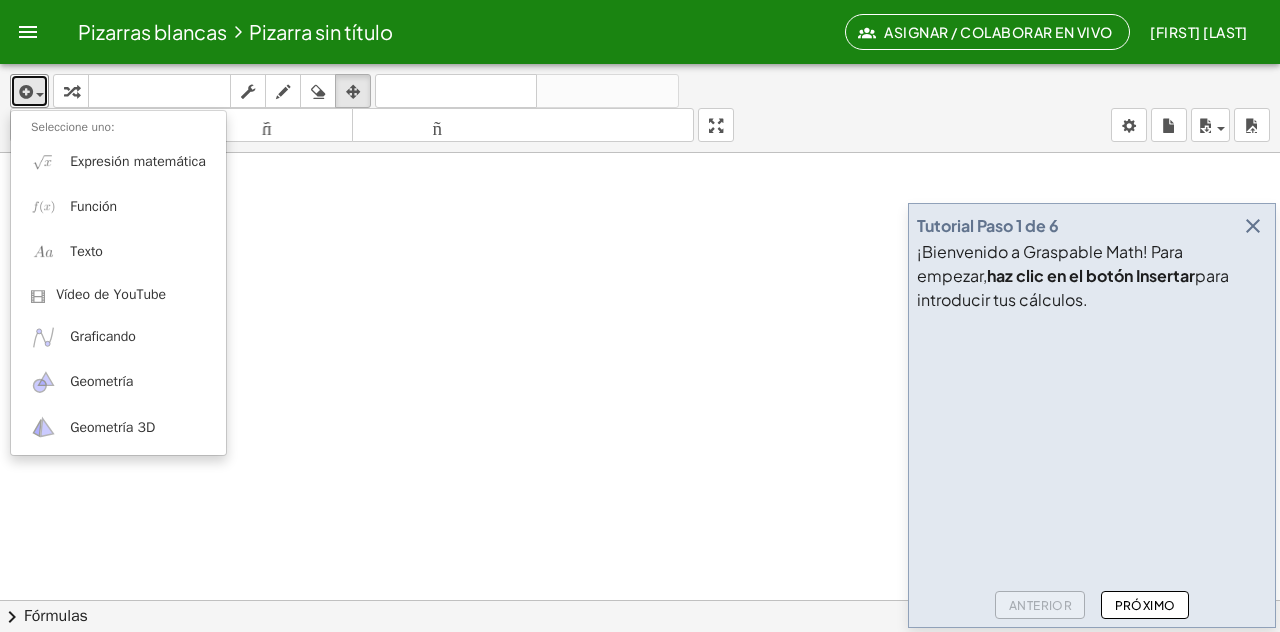 click at bounding box center (640, 679) 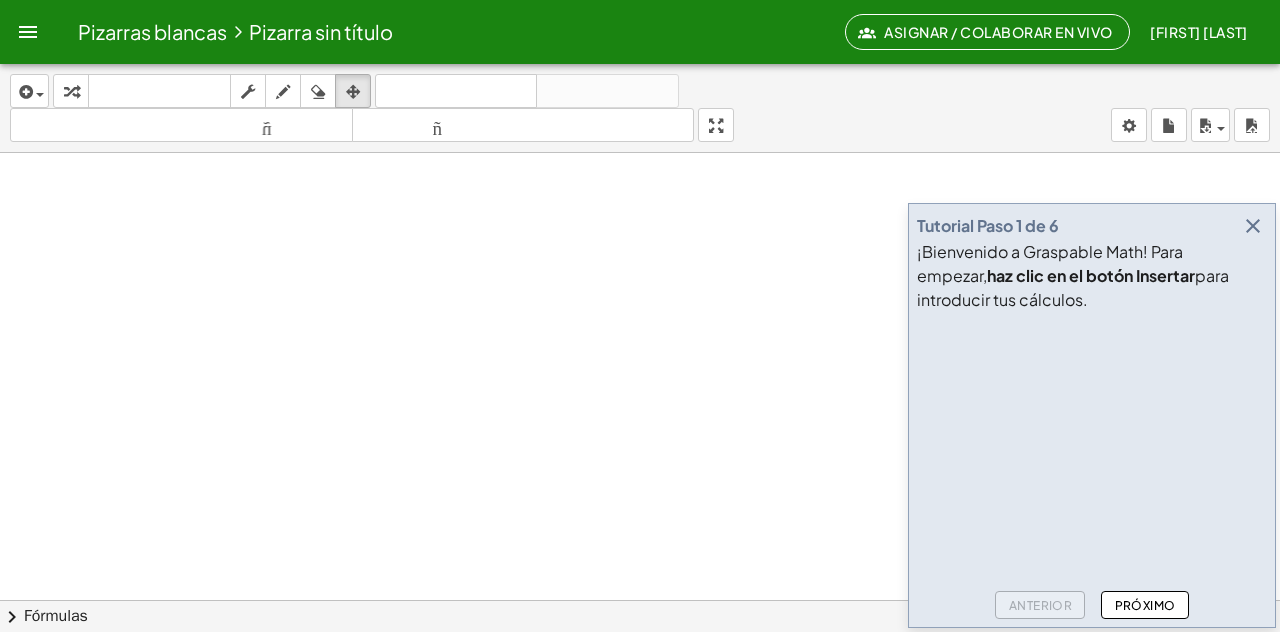 click at bounding box center (28, 32) 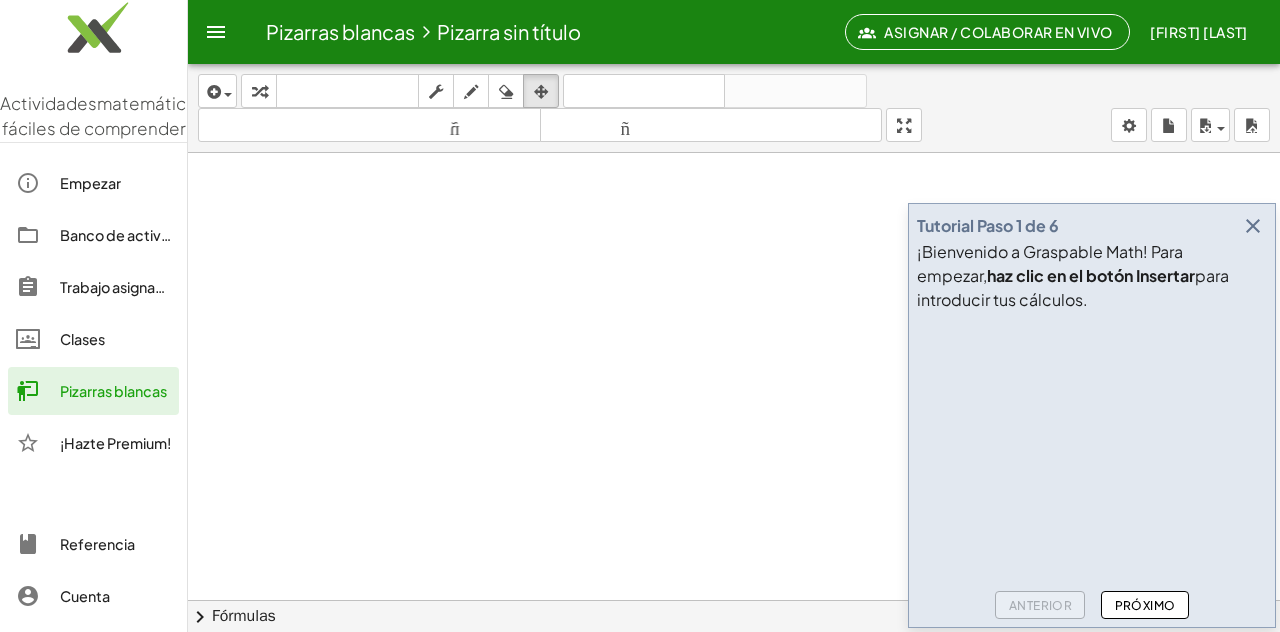 click on "¡Hazte Premium!" at bounding box center (115, 443) 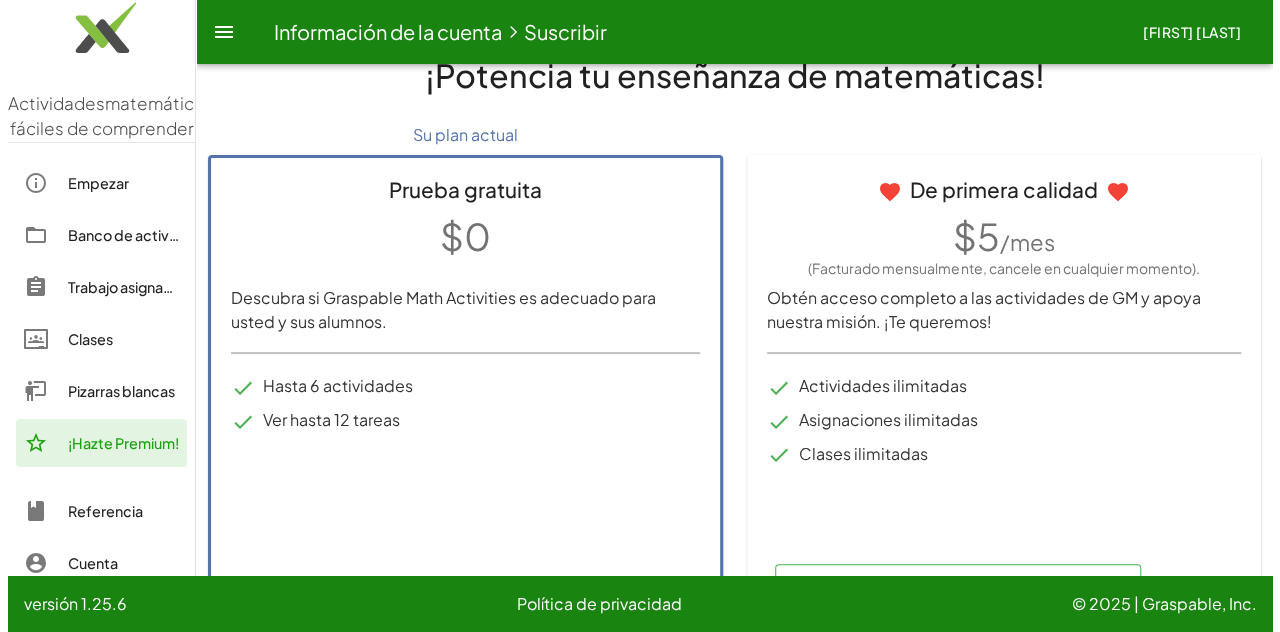 scroll, scrollTop: 0, scrollLeft: 0, axis: both 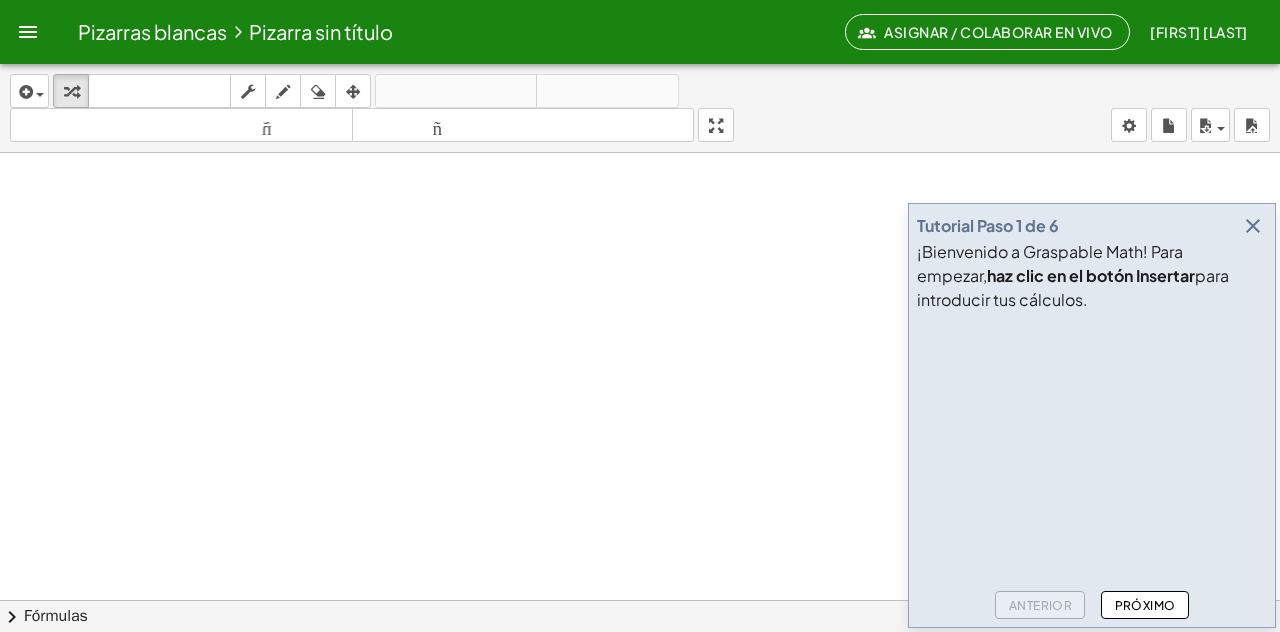 click on "Asignar / Colaborar en vivo" at bounding box center (998, 32) 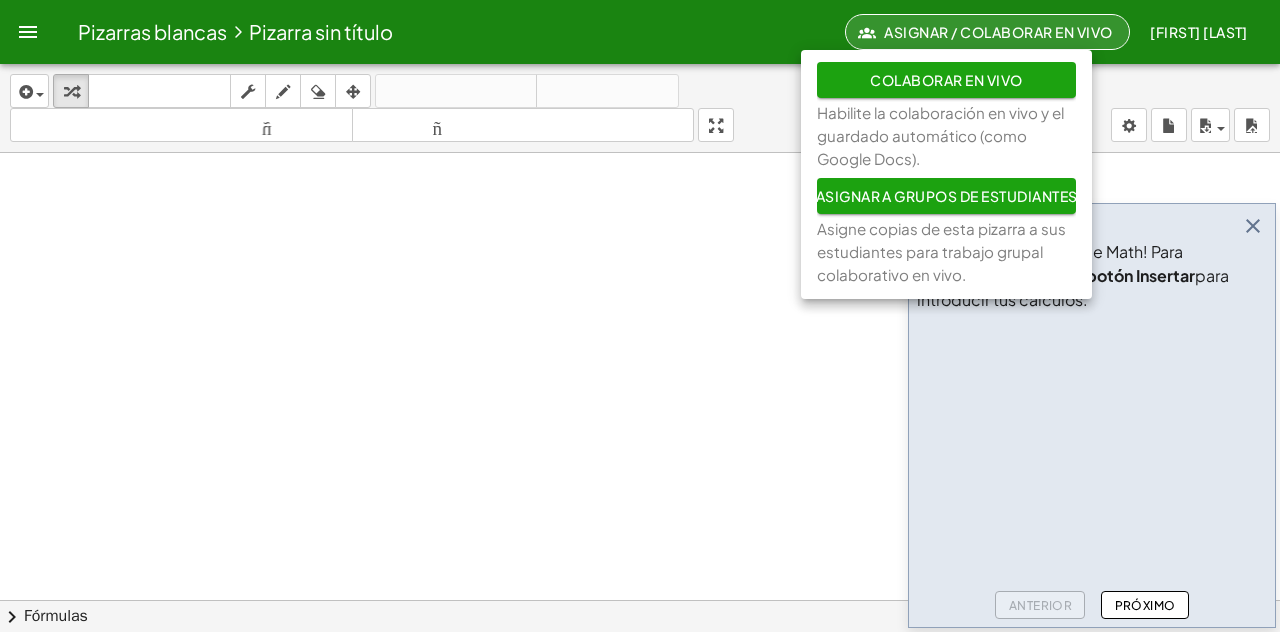 click at bounding box center [640, 679] 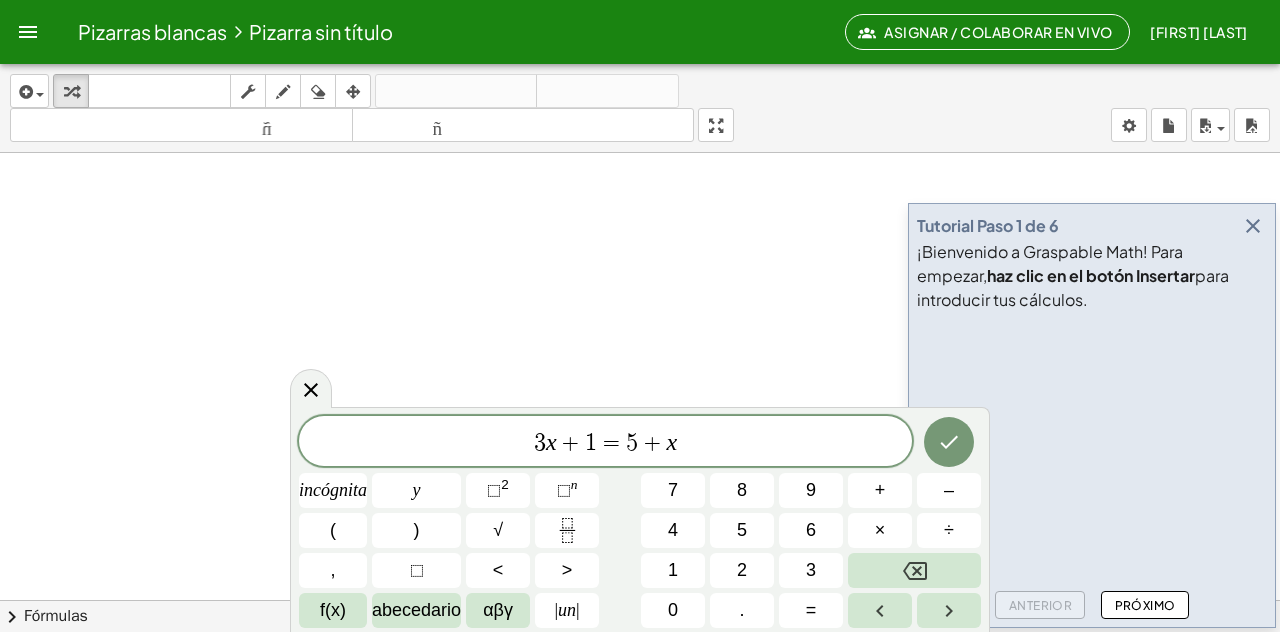 scroll, scrollTop: 300, scrollLeft: 0, axis: vertical 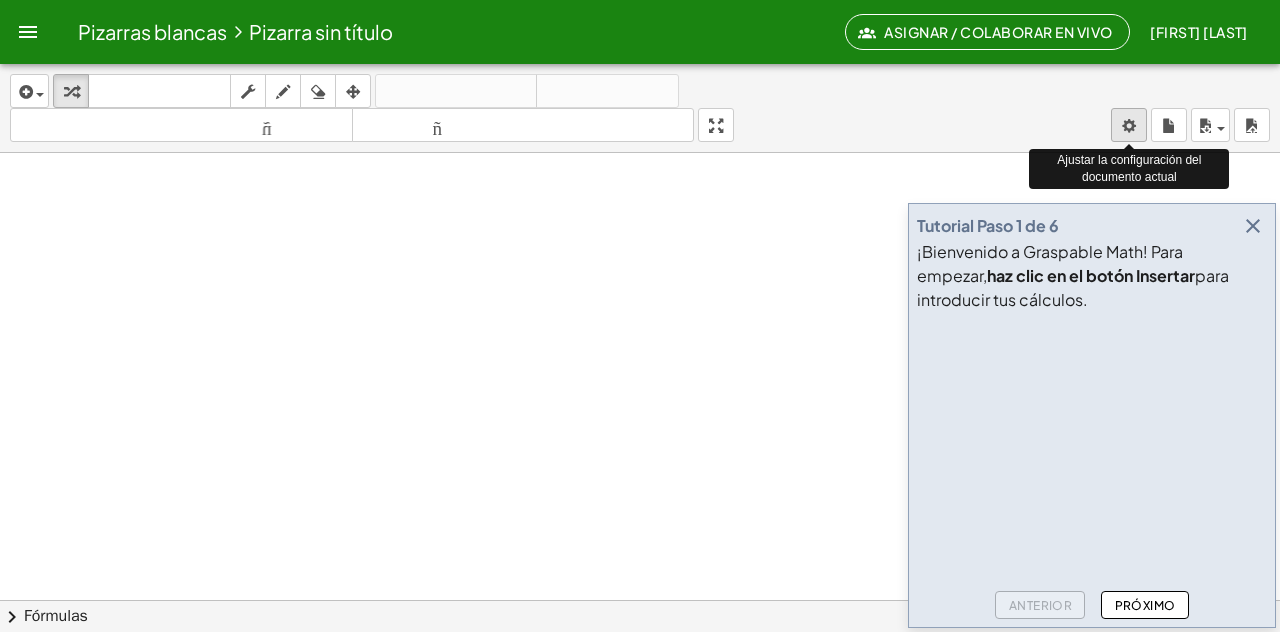 click on "Pizarras blancas     Pizarra sin título Asignar / Colaborar en vivo Carlos Valencia Actividades  matemáticas fáciles de comprender Empezar Banco de actividades Trabajo asignado Clases Pizarras blancas ¡Hazte Premium! Referencia Cuenta Tutorial Paso 1 de 6 ¡Bienvenido a Graspable Math! Para empezar,  haz clic en el botón Insertar  para introducir tus cálculos. Anterior Próximo   insertar Seleccione uno: Expresión matemática Función Texto Vídeo de YouTube Graficando Geometría Geometría 3D transformar teclado teclado fregar dibujar borrar arreglar deshacer deshacer rehacer rehacer tamaño_del_formato menor tamaño_del_formato más grande pantalla completa carga   ahorrar nuevo ajustes Ajustar la configuración del documento actual × chevron_right Fórmulas
Arrastre un lado de una fórmula sobre una expresión resaltada en el lienzo para aplicarla.
Fórmula cuadrática
+ · a · x 2 + · b · x + c = 0
x = · ( −" at bounding box center [640, 316] 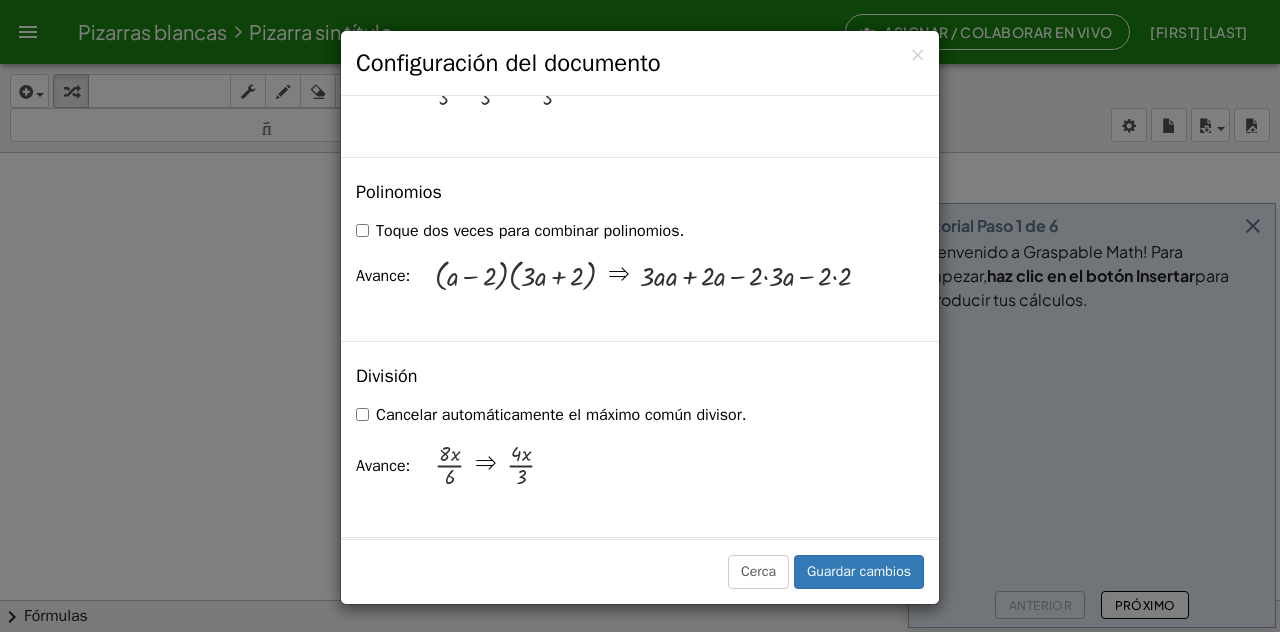 scroll, scrollTop: 1600, scrollLeft: 0, axis: vertical 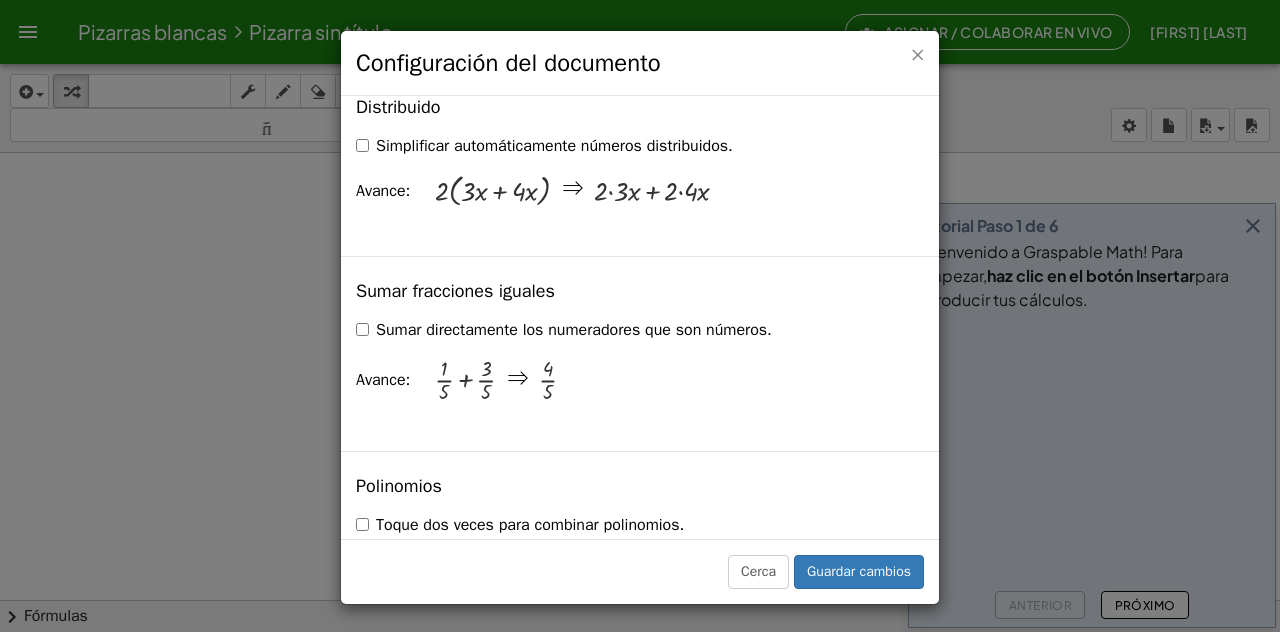 click on "×" at bounding box center [917, 54] 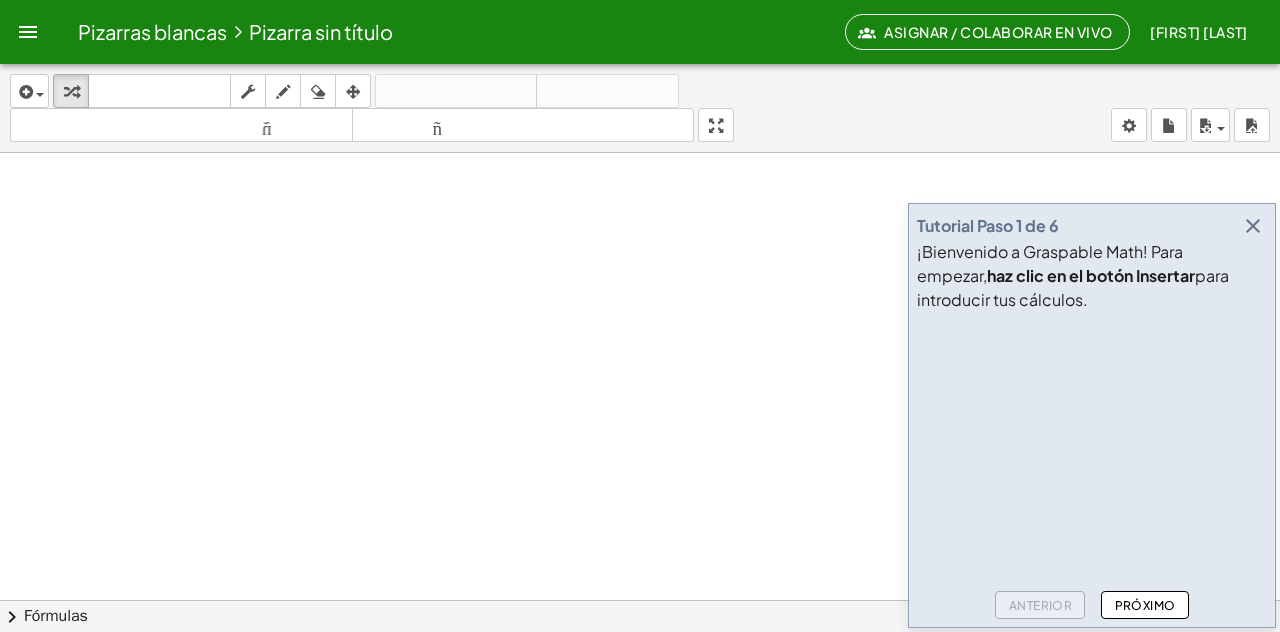 click at bounding box center [1253, 226] 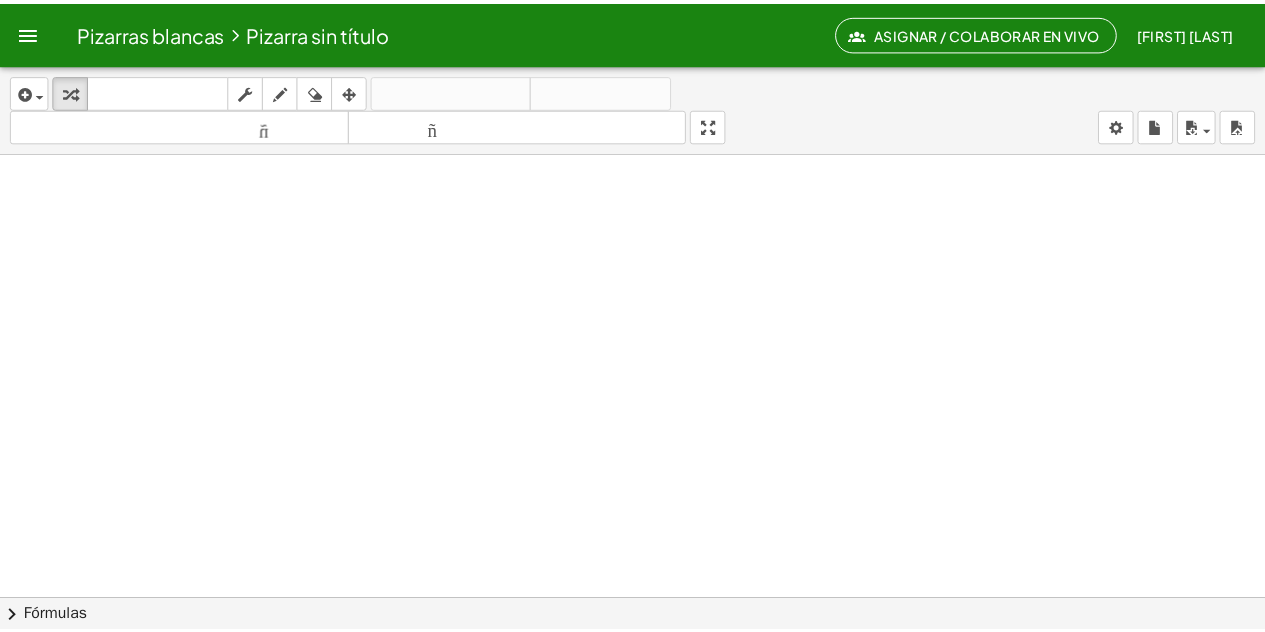 scroll, scrollTop: 0, scrollLeft: 0, axis: both 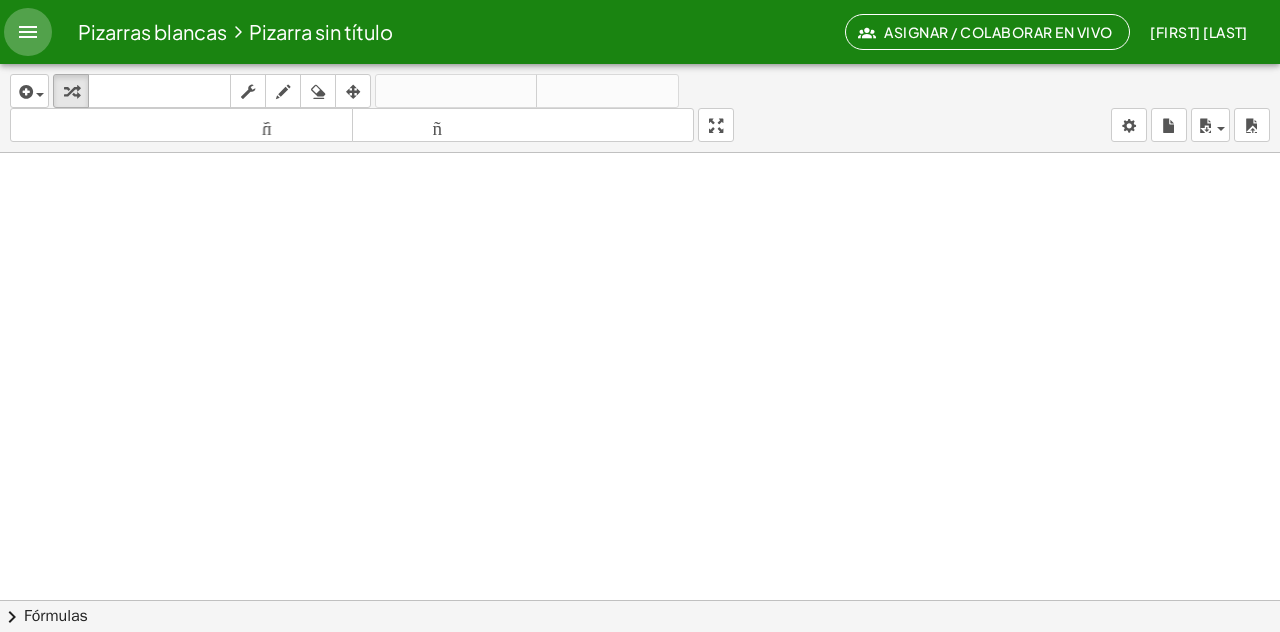 click 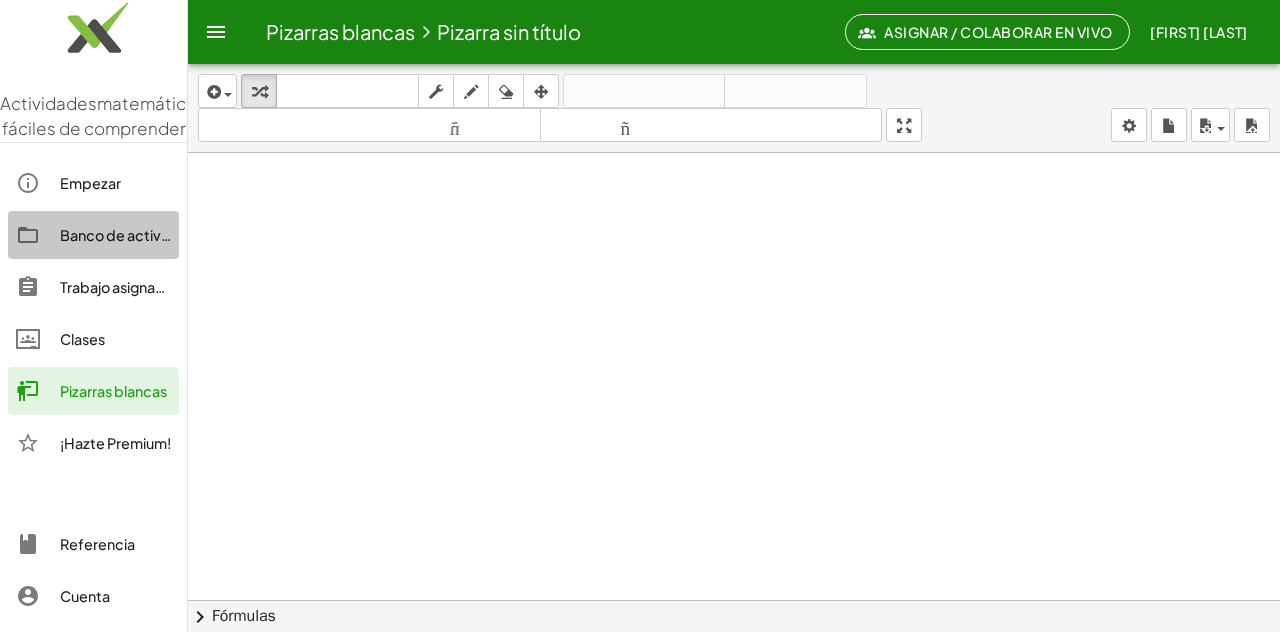 click on "Banco de actividades" at bounding box center (134, 235) 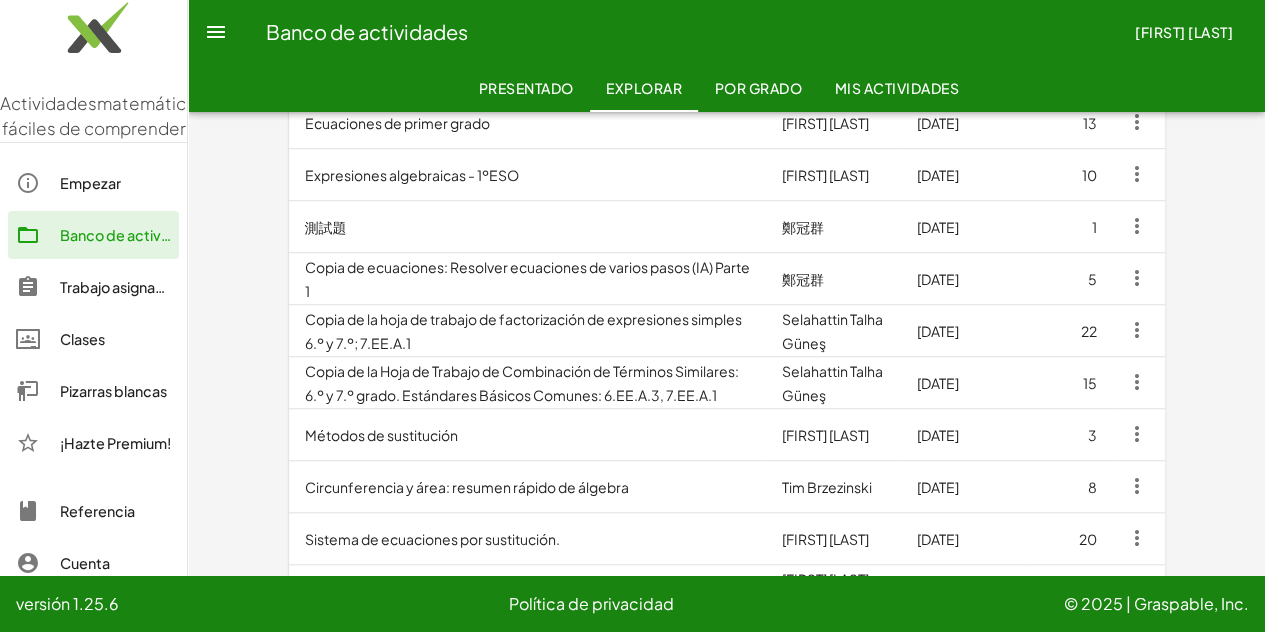 scroll, scrollTop: 900, scrollLeft: 0, axis: vertical 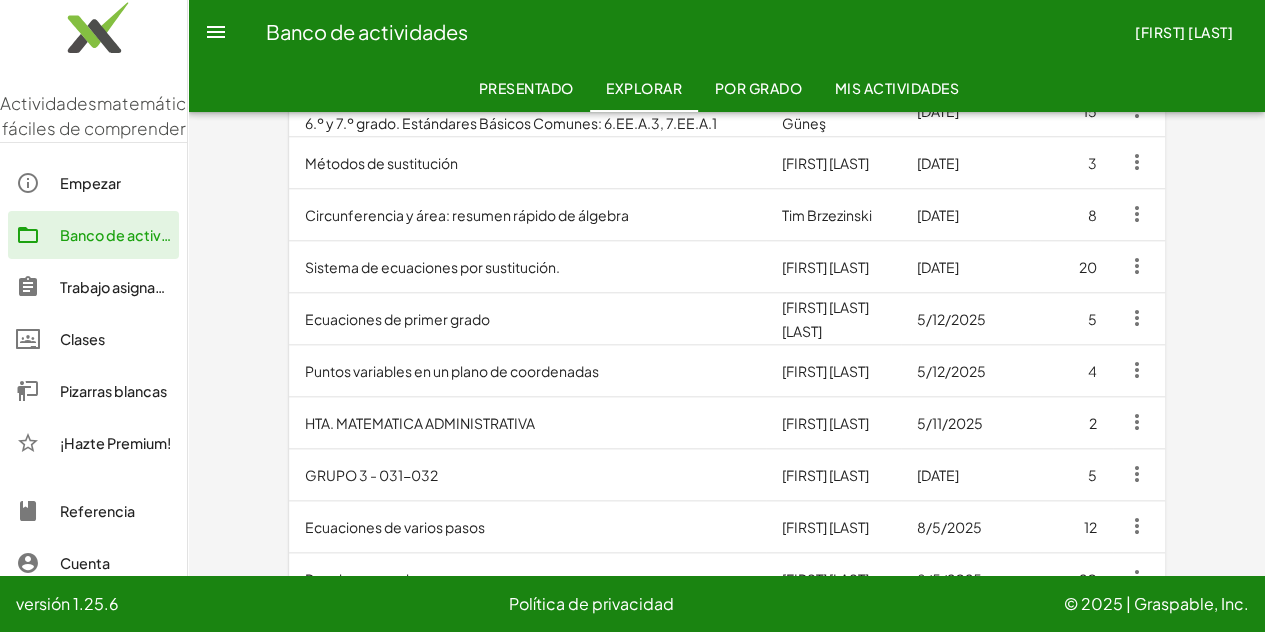 click on "Trabajo asignado" at bounding box center (117, 287) 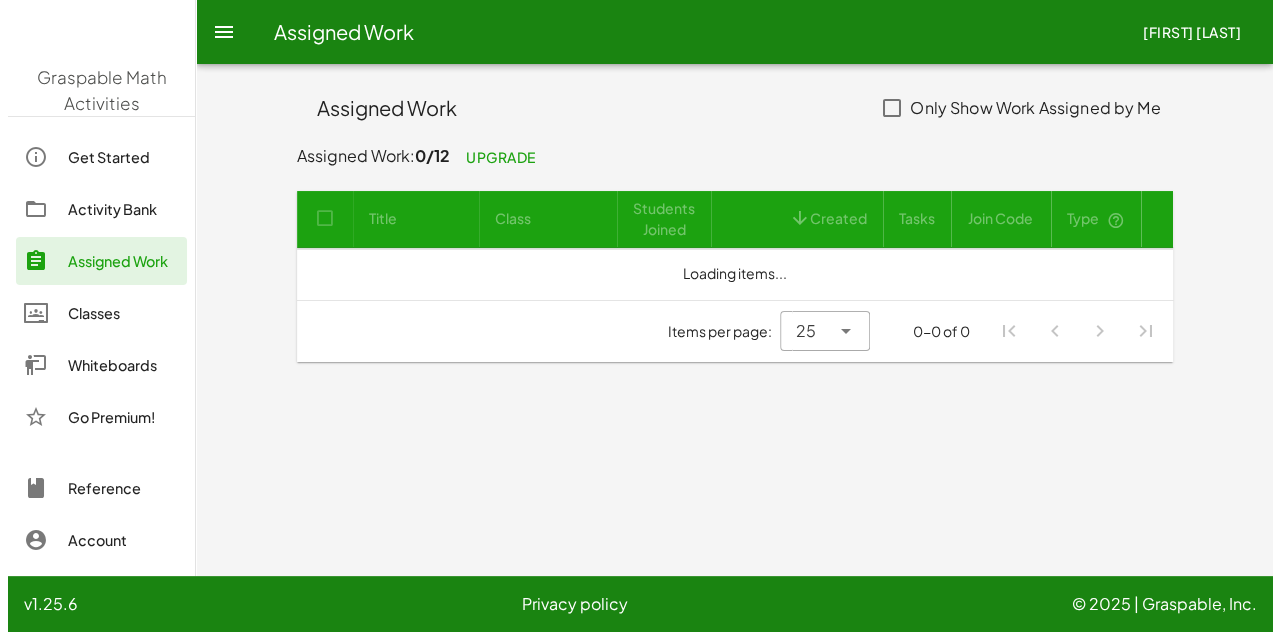 scroll, scrollTop: 0, scrollLeft: 0, axis: both 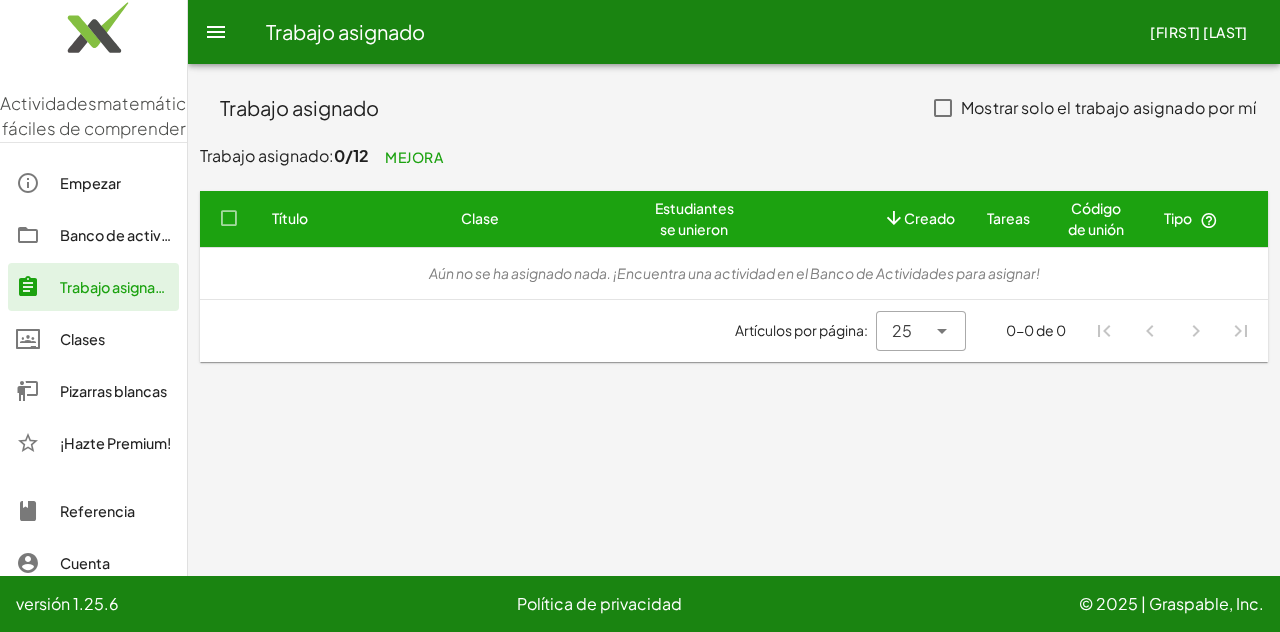 click on "Clases" at bounding box center (82, 339) 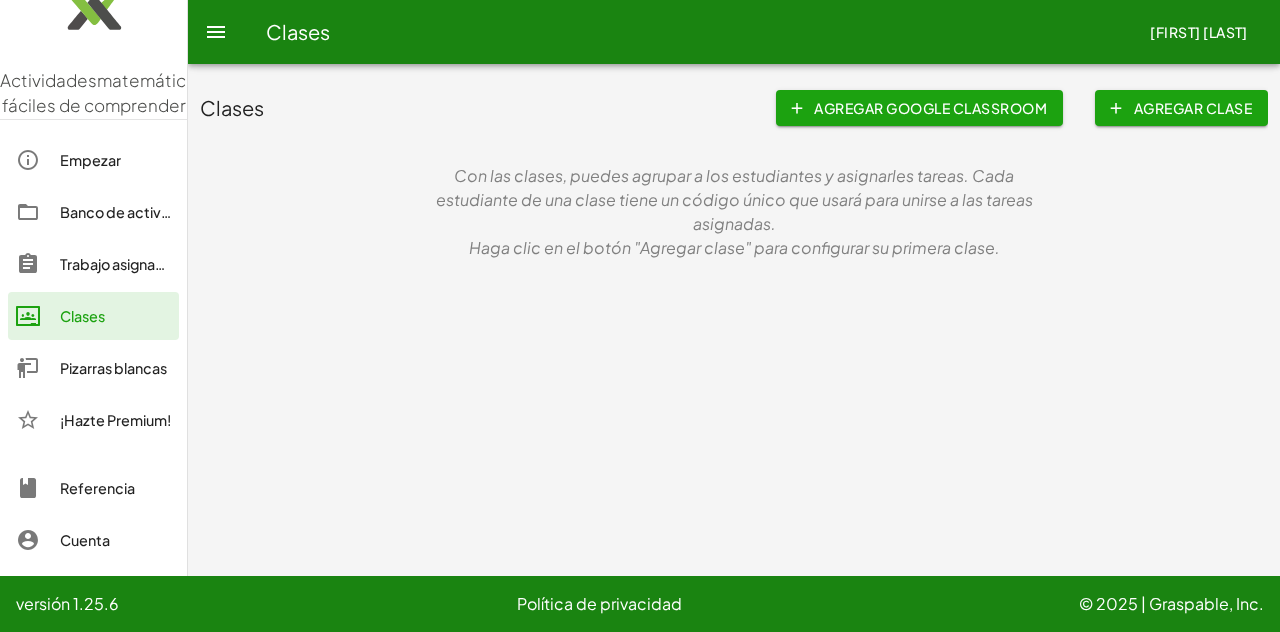 scroll, scrollTop: 48, scrollLeft: 0, axis: vertical 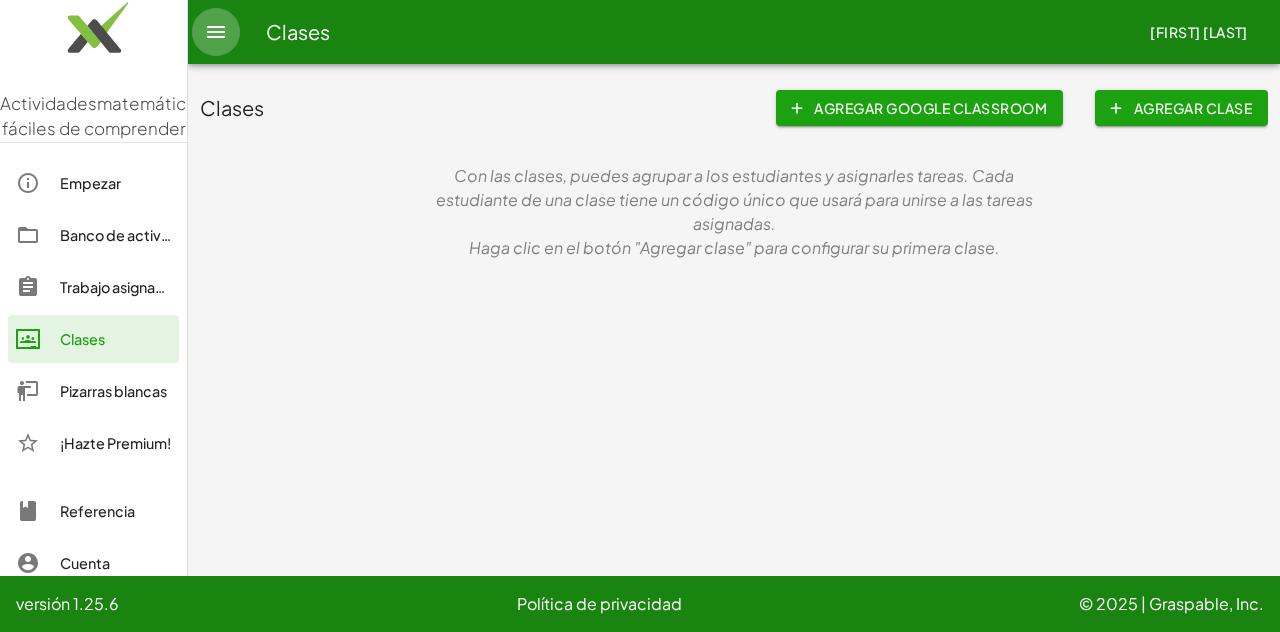 click at bounding box center (216, 32) 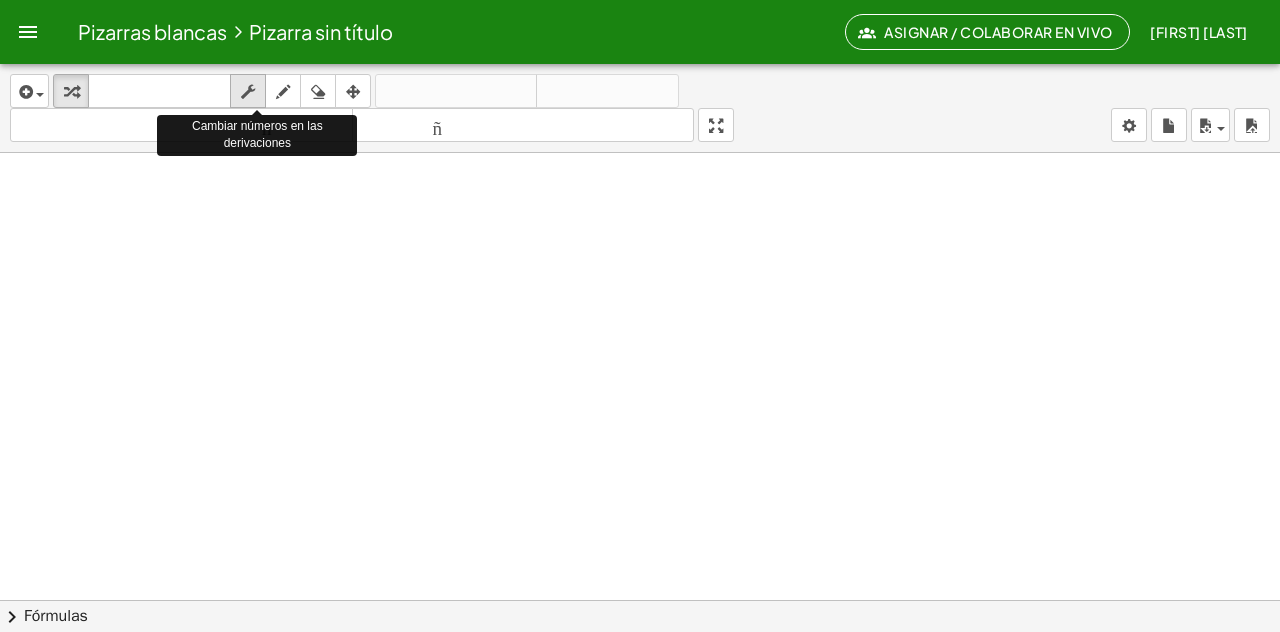 click at bounding box center (248, 92) 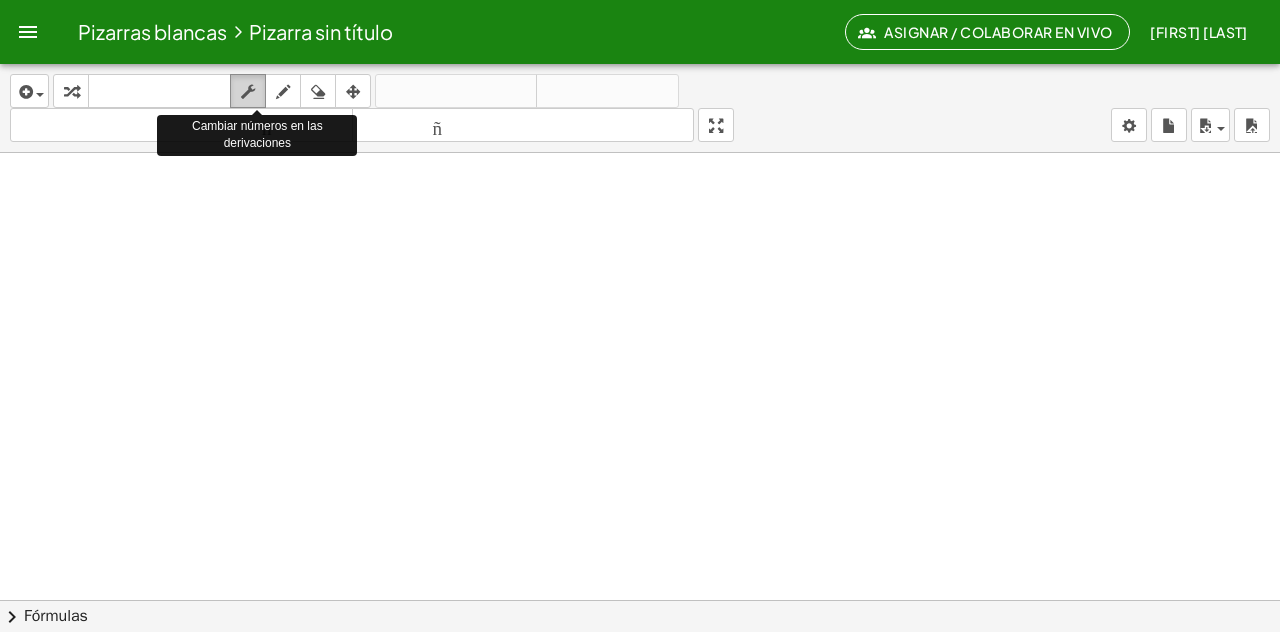 click at bounding box center [248, 92] 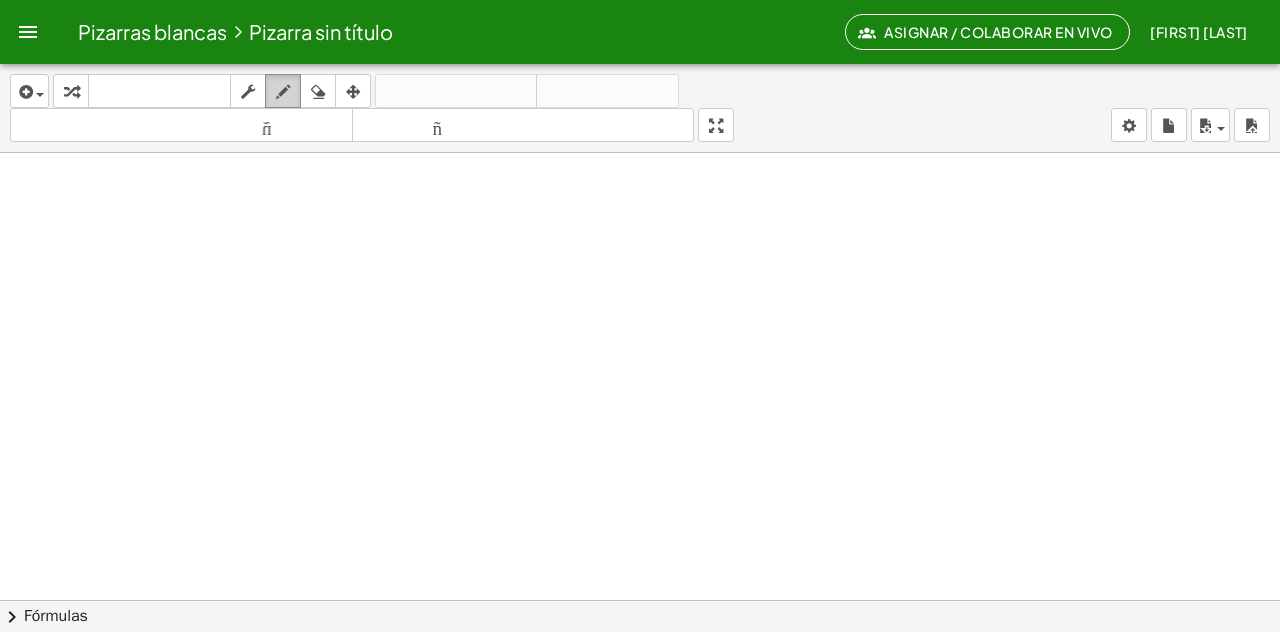 click at bounding box center [283, 92] 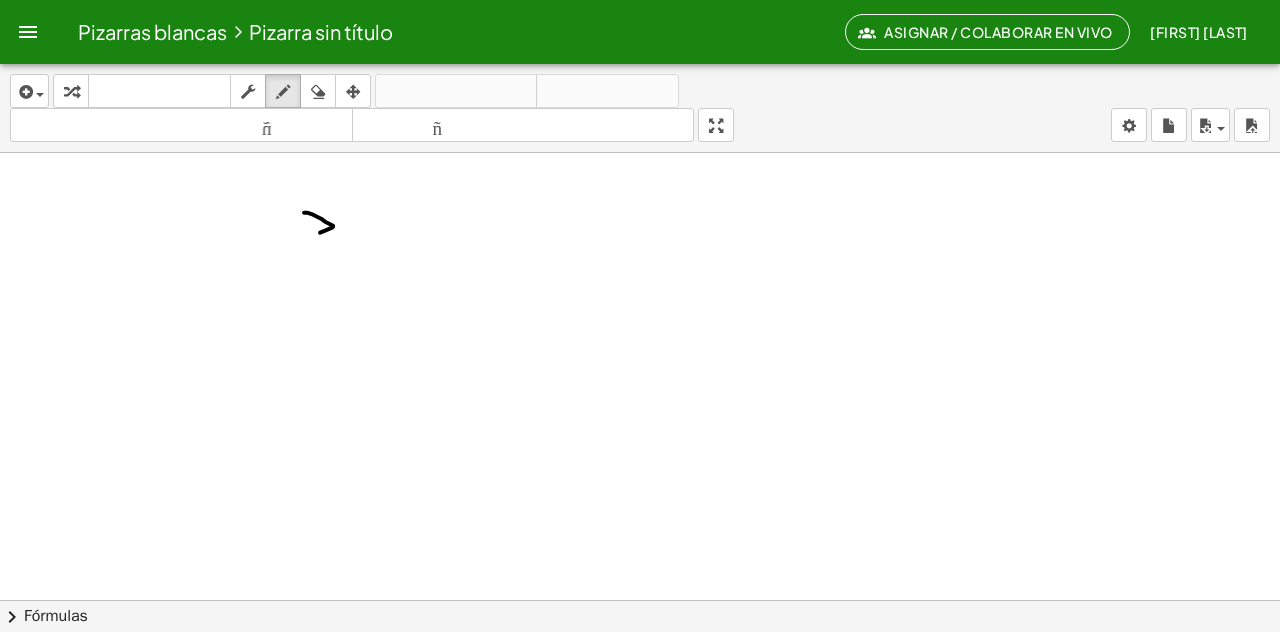 drag, startPoint x: 304, startPoint y: 211, endPoint x: 328, endPoint y: 235, distance: 33.941124 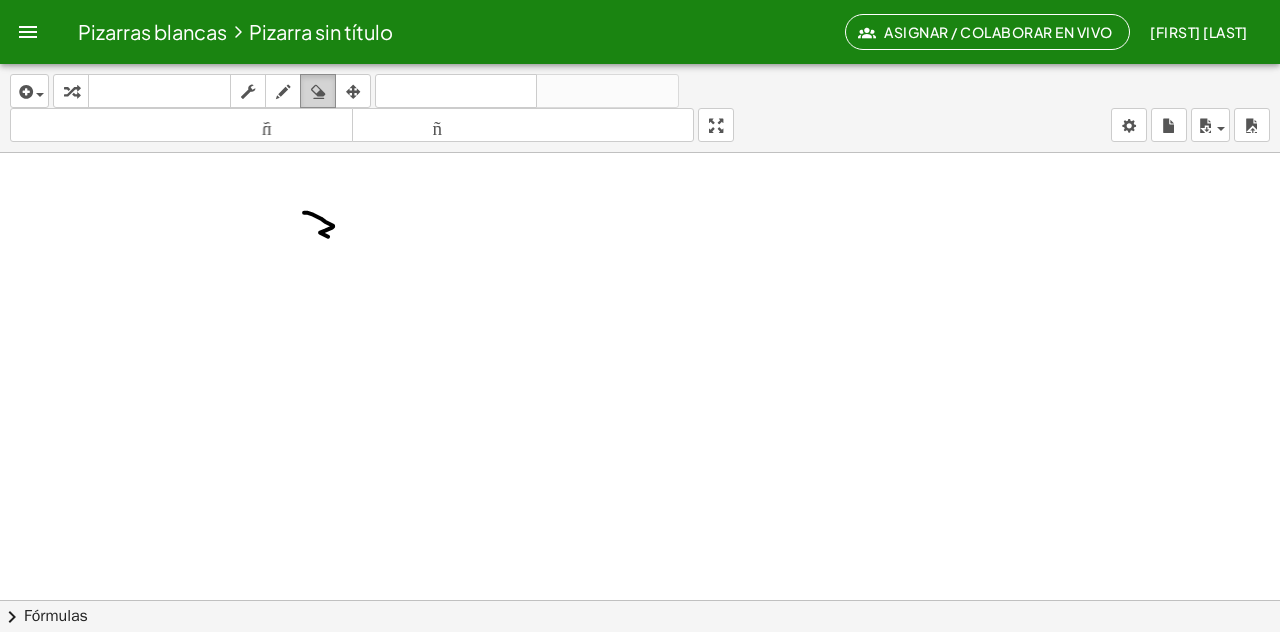 click at bounding box center [318, 92] 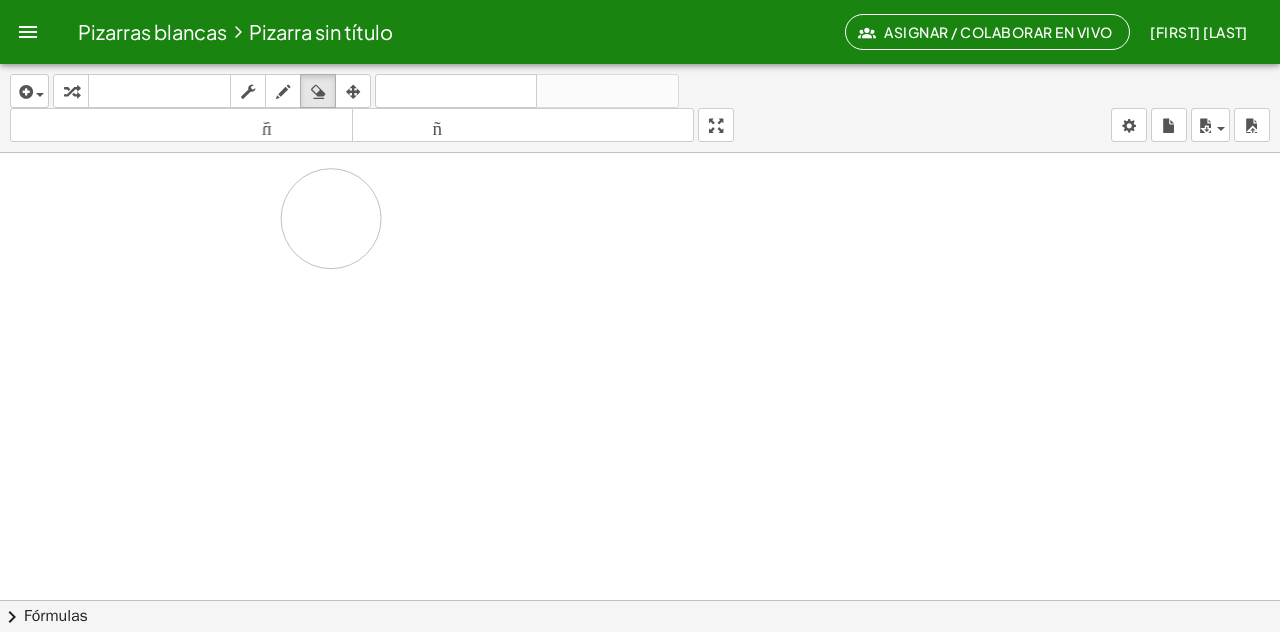 drag, startPoint x: 298, startPoint y: 247, endPoint x: 332, endPoint y: 215, distance: 46.69047 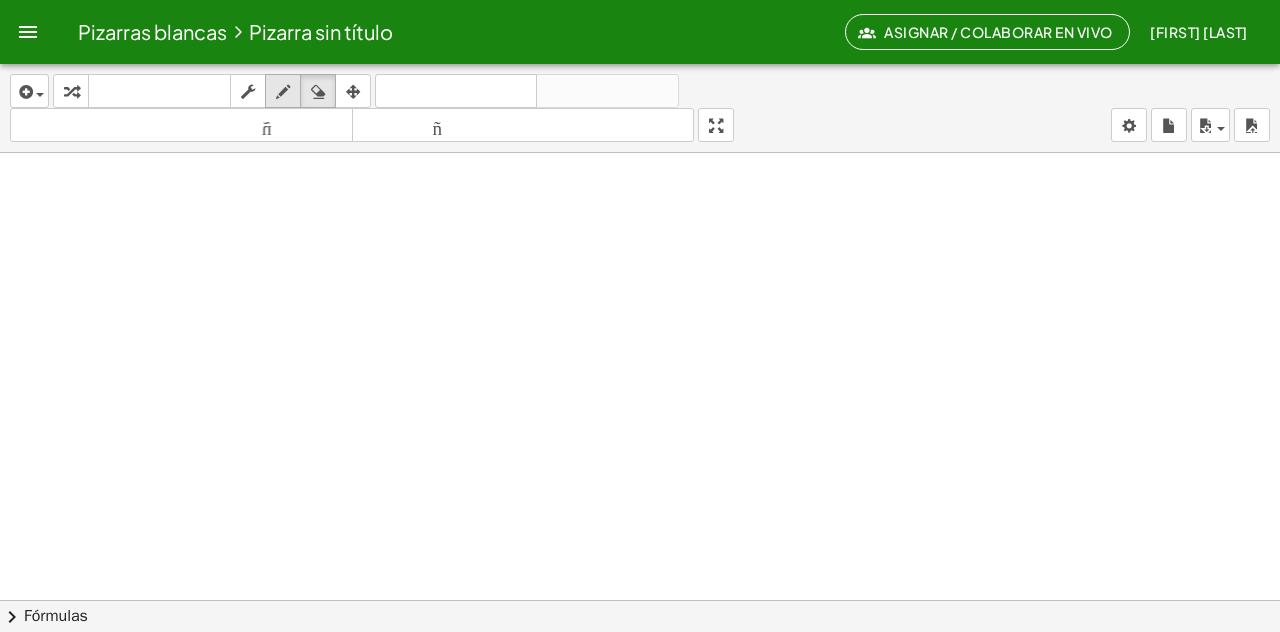 click at bounding box center [283, 92] 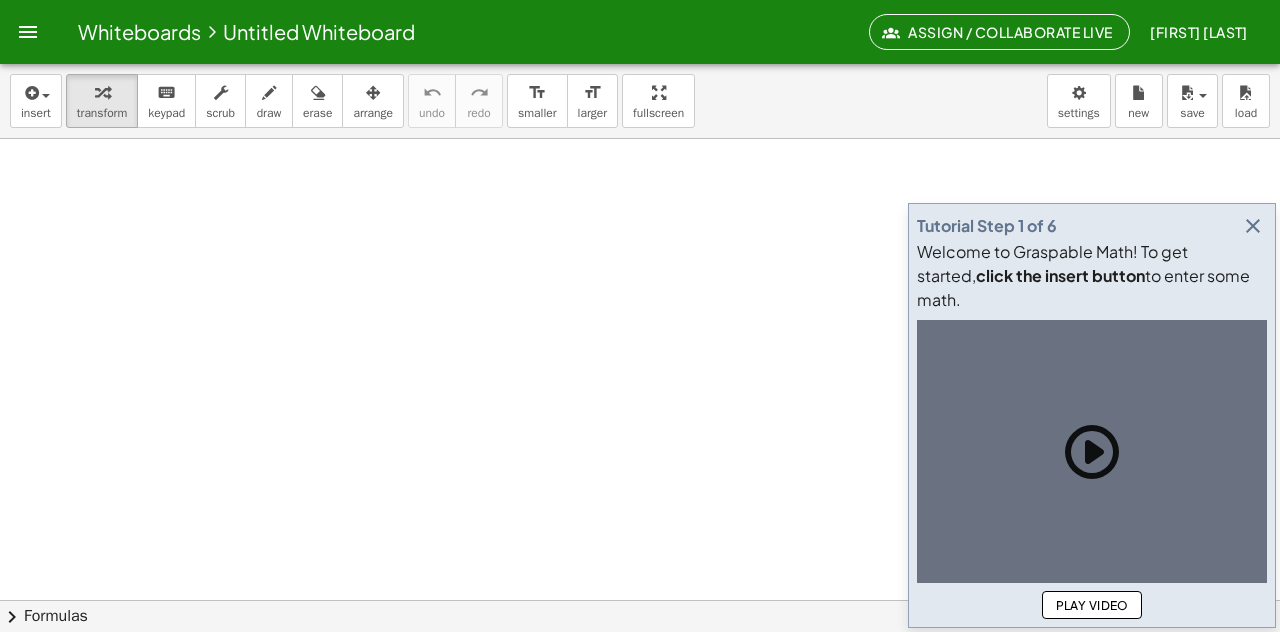 scroll, scrollTop: 0, scrollLeft: 0, axis: both 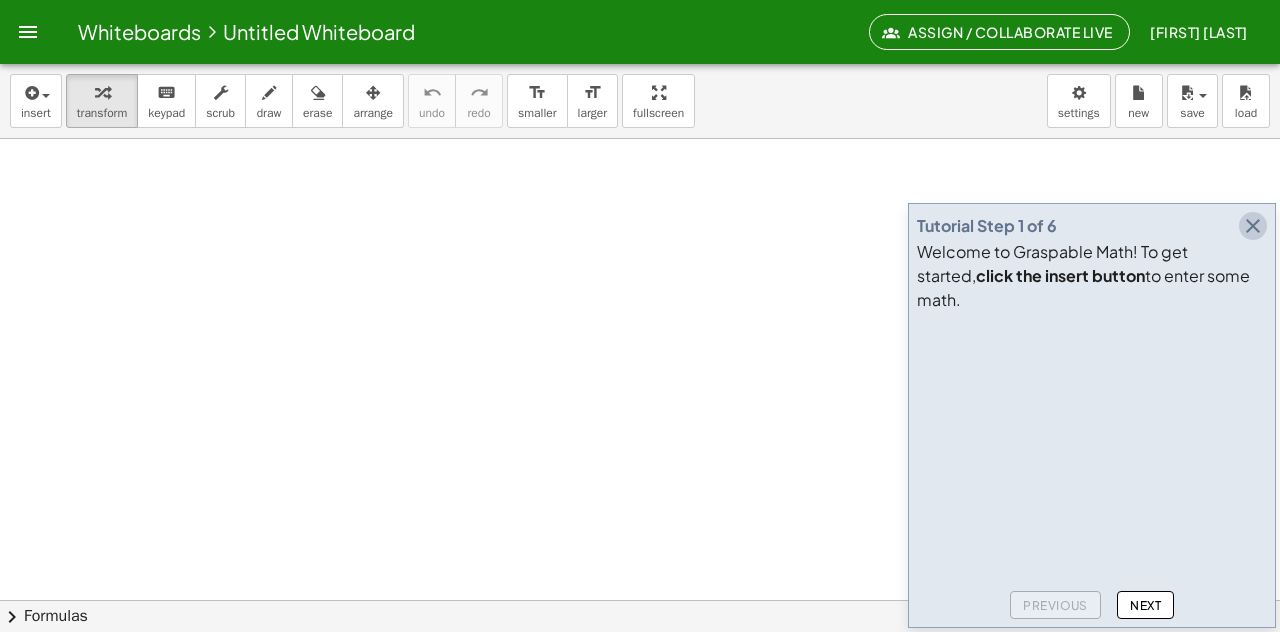 click at bounding box center [1253, 226] 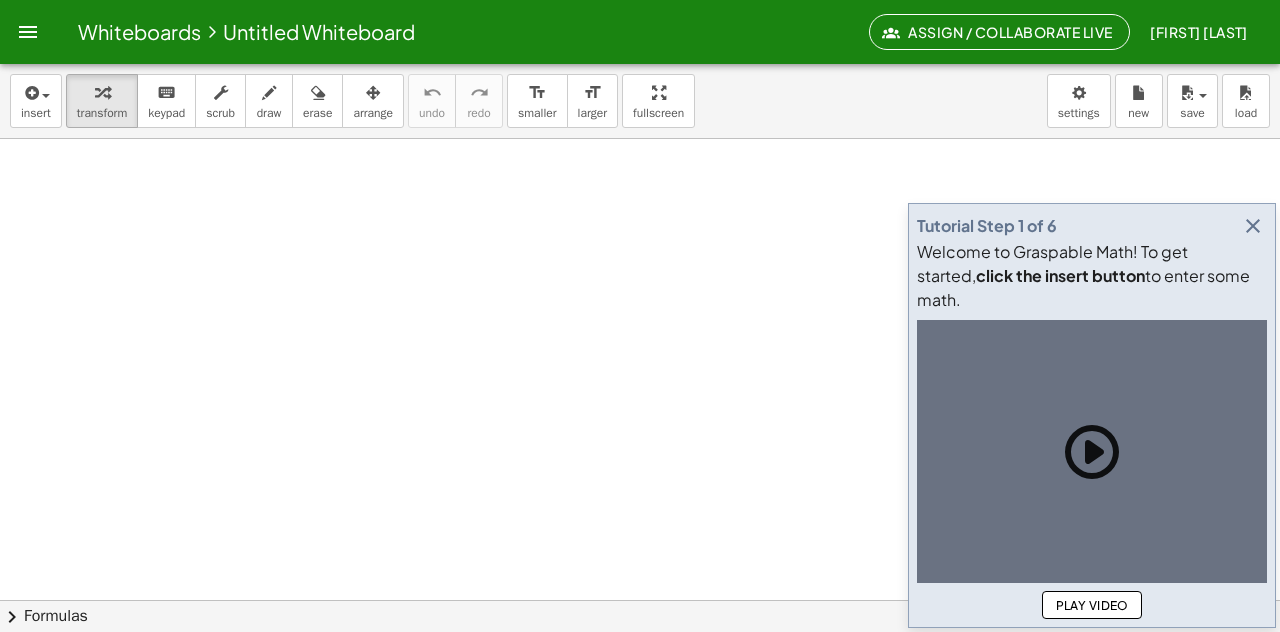 scroll, scrollTop: 0, scrollLeft: 0, axis: both 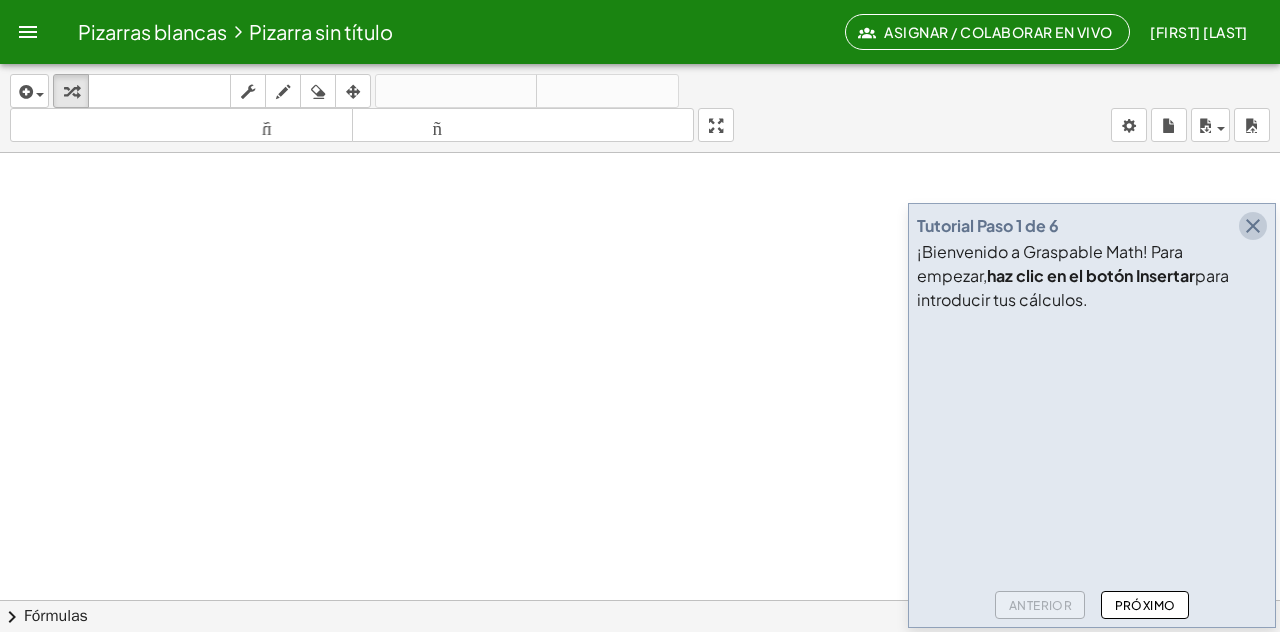 click at bounding box center [1253, 226] 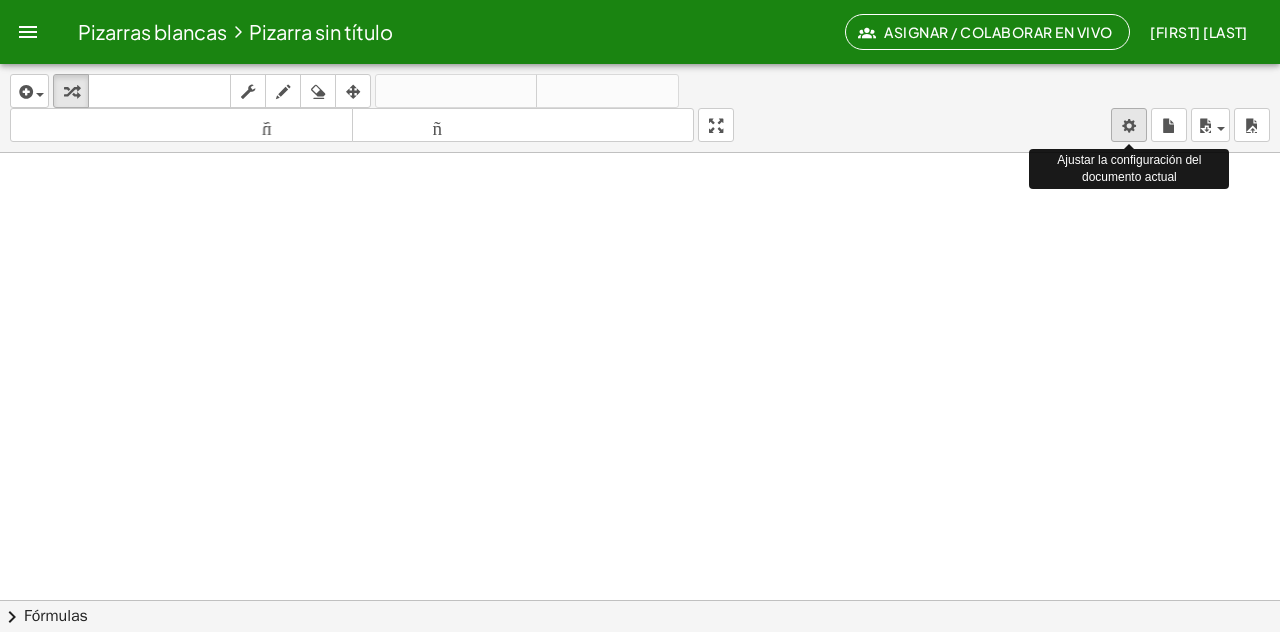click on "Pizarras blancas     Pizarra sin título Asignar / Colaborar en vivo Carlos Valencia Actividades  matemáticas fáciles de comprender Empezar Banco de actividades Trabajo asignado Clases Pizarras blancas ¡Hazte Premium! Referencia Cuenta   insertar Seleccione uno: Expresión matemática Función Texto Vídeo de YouTube Graficando Geometría Geometría 3D transformar teclado teclado fregar dibujar borrar arreglar deshacer deshacer rehacer rehacer tamaño_del_formato menor tamaño_del_formato más grande pantalla completa carga   ahorrar nuevo ajustes Ajustar la configuración del documento actual × chevron_right Fórmulas
Arrastre un lado de una fórmula sobre una expresión resaltada en el lienzo para aplicarla.
Fórmula cuadrática
+ · a · x 2 + · b · x + c = 0
⇔
x = · ( − b ± 2 √ ( + b 2 − · 4 · a · c ) ) · 2 · a" at bounding box center [640, 316] 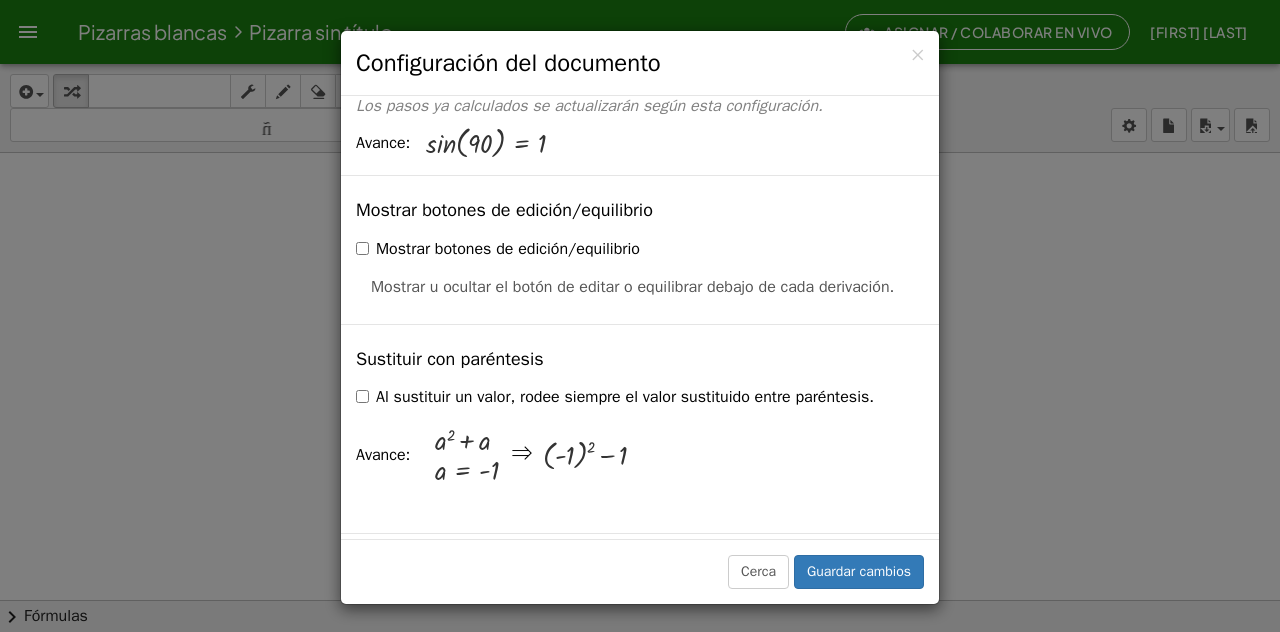 scroll, scrollTop: 100, scrollLeft: 0, axis: vertical 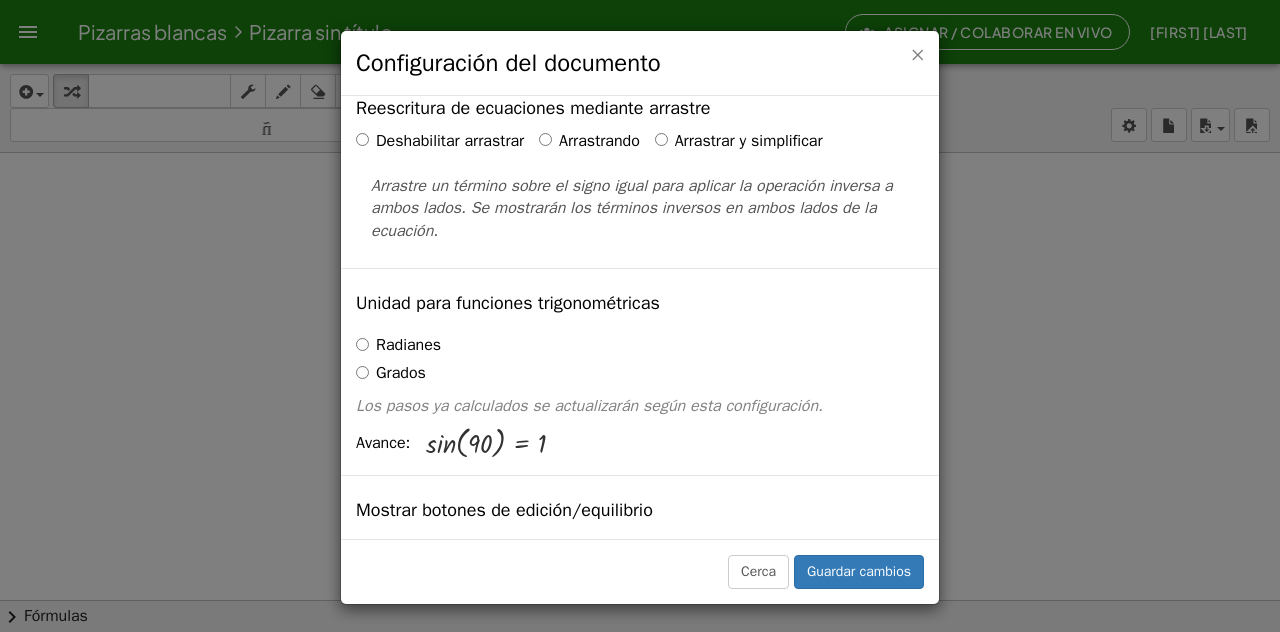 click on "×" at bounding box center (917, 54) 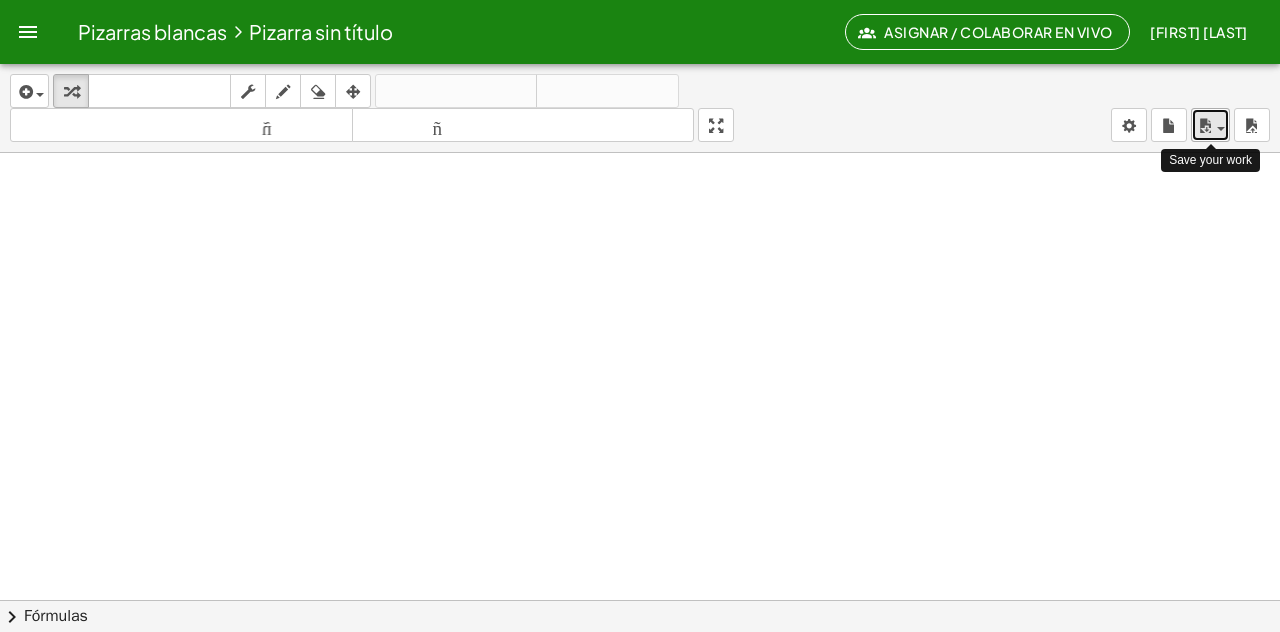 click on "ahorrar" at bounding box center [1210, 125] 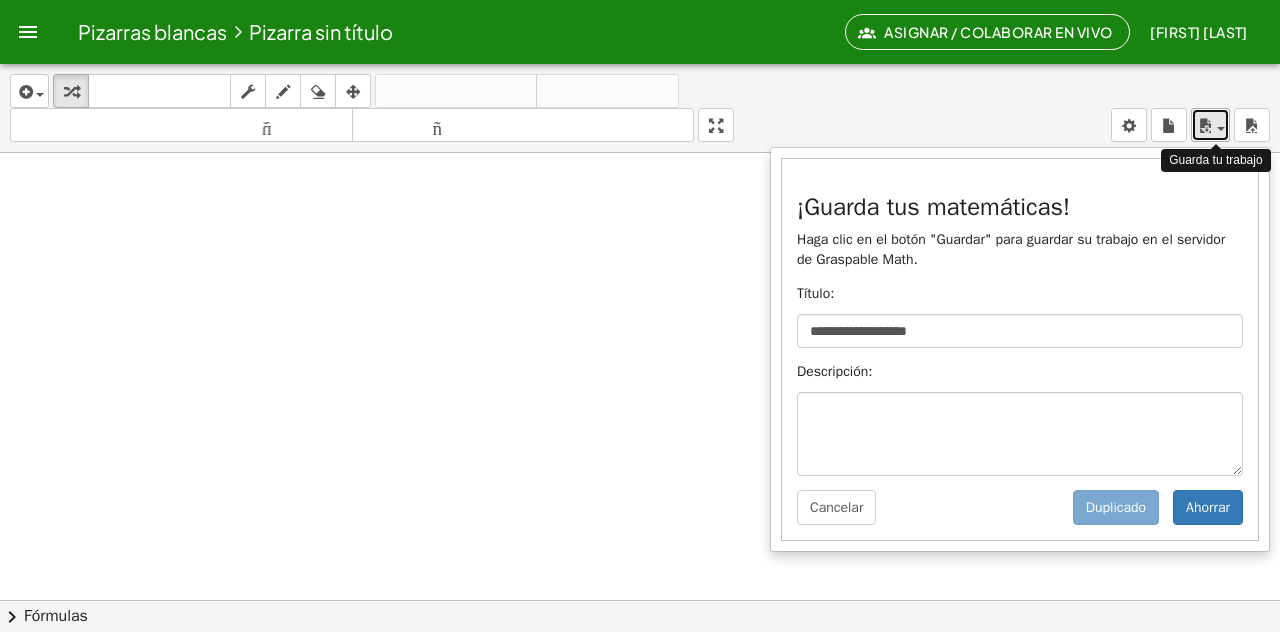 click on "ahorrar" at bounding box center [1210, 125] 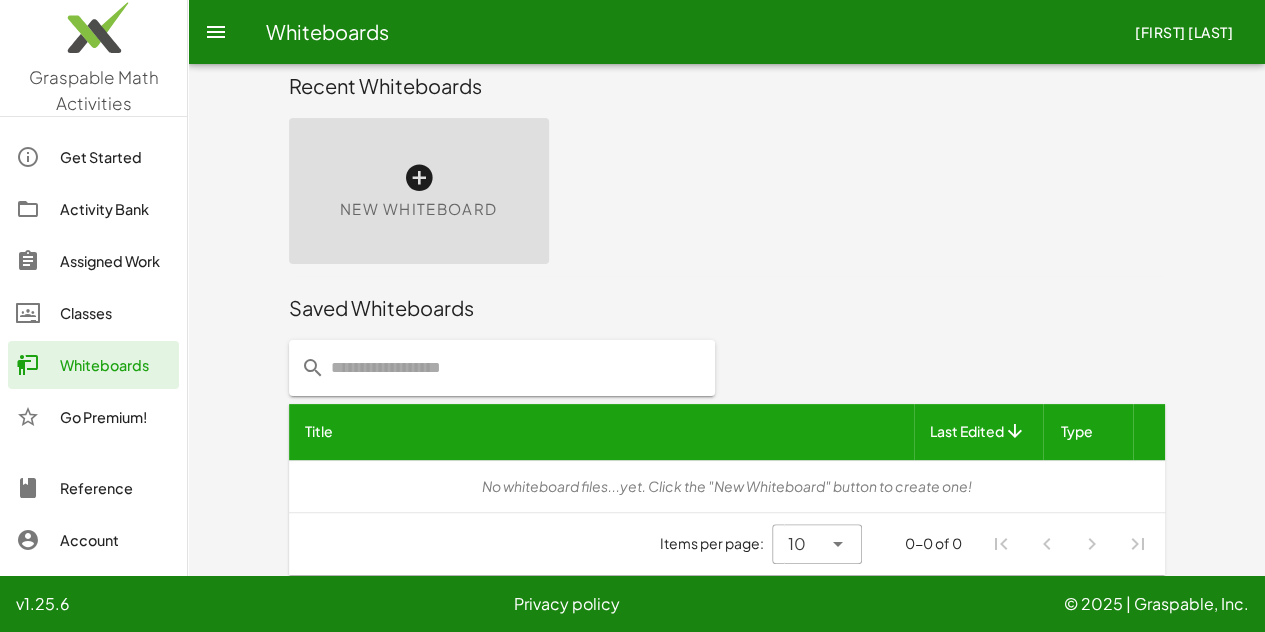 scroll, scrollTop: 32, scrollLeft: 0, axis: vertical 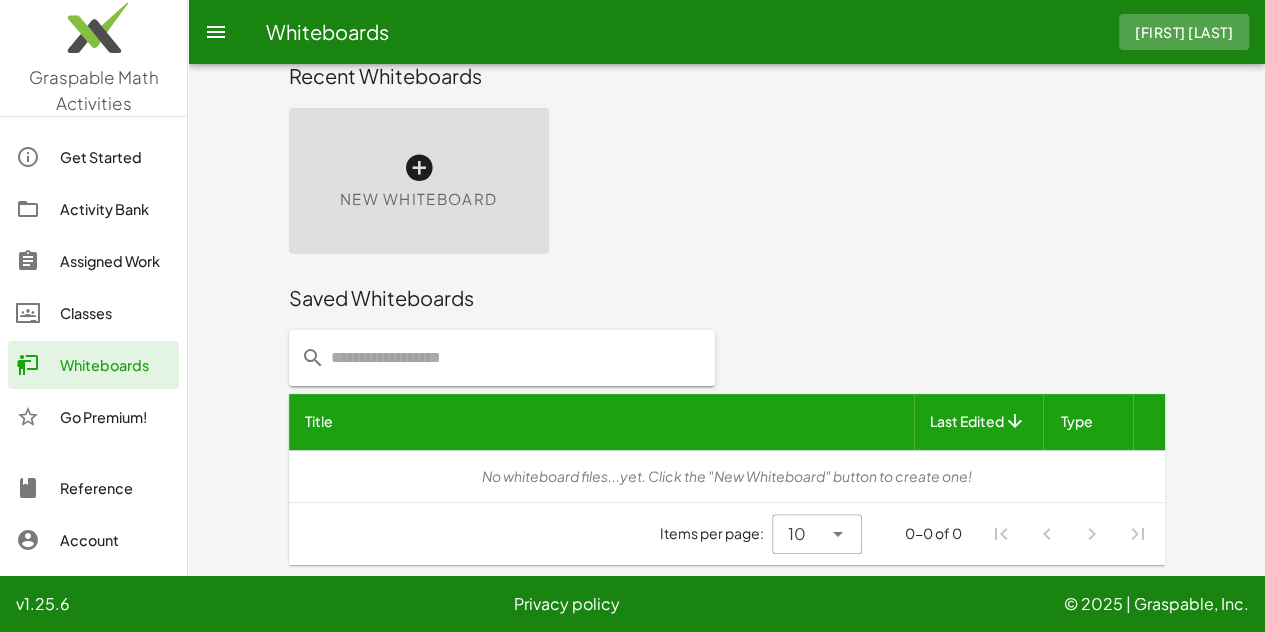 click on "[FIRST] [LAST]" 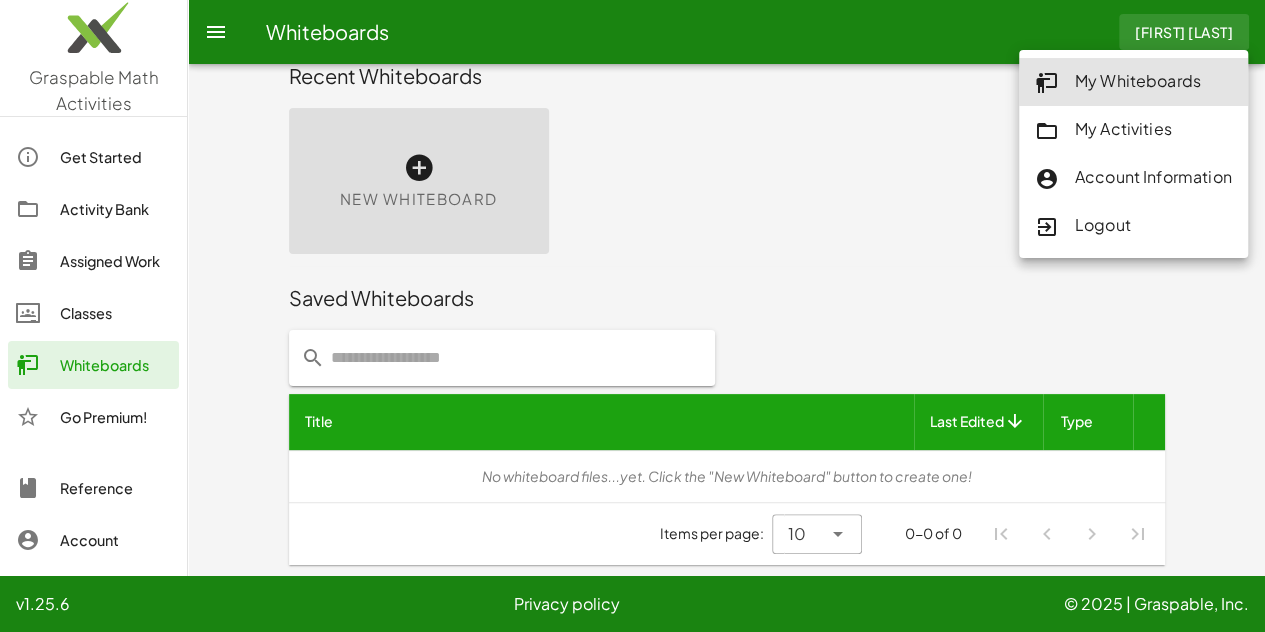 click on "Account Information" 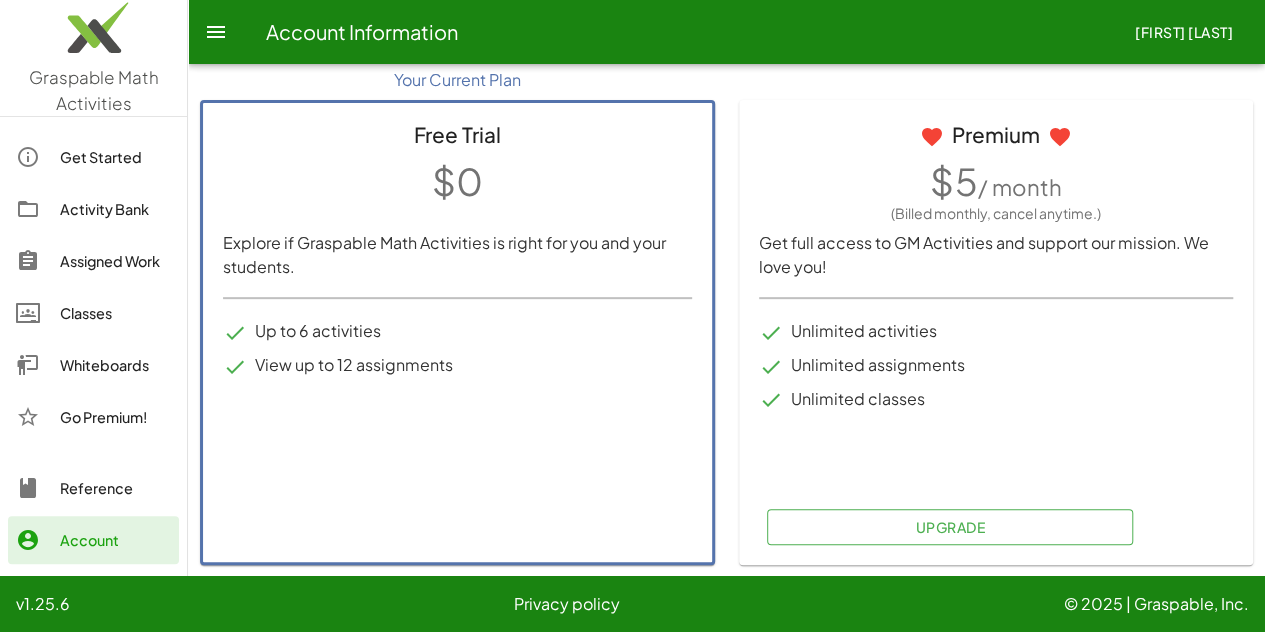 scroll, scrollTop: 0, scrollLeft: 0, axis: both 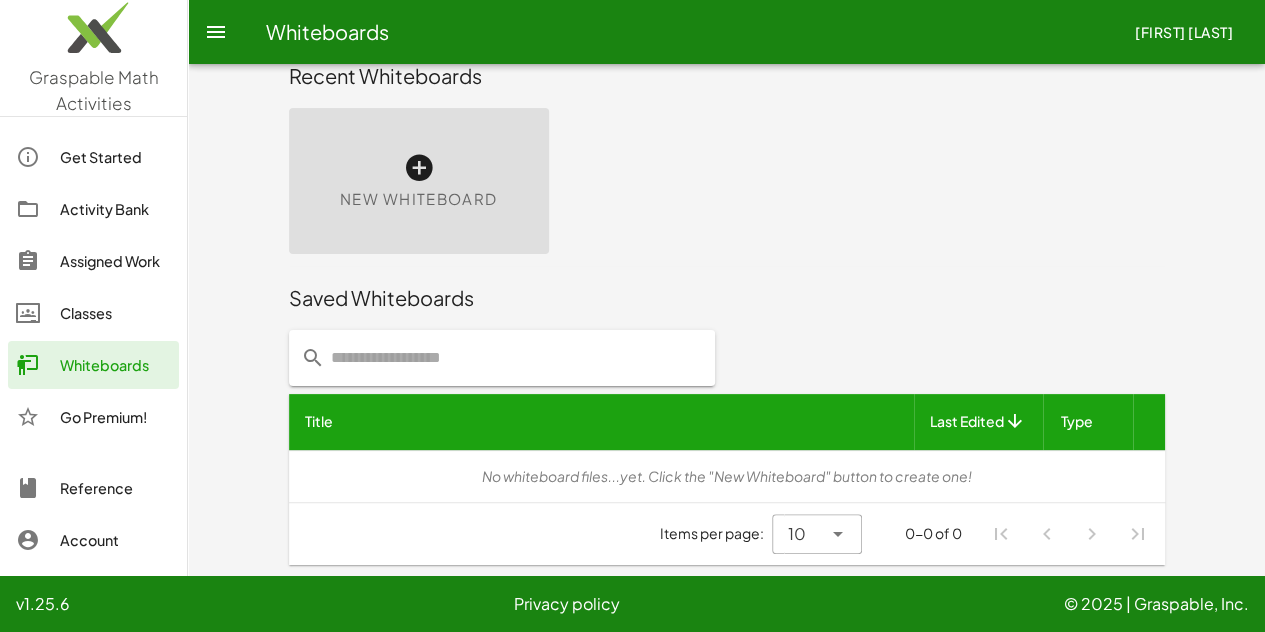 click on "Get Started" 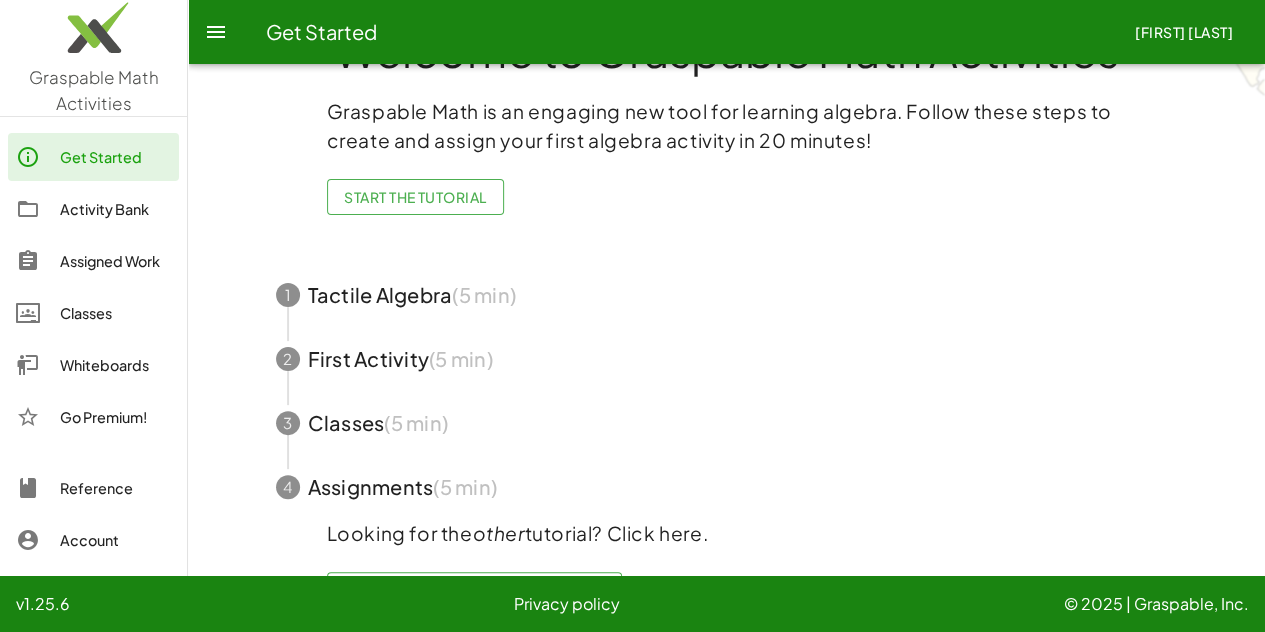 scroll, scrollTop: 140, scrollLeft: 0, axis: vertical 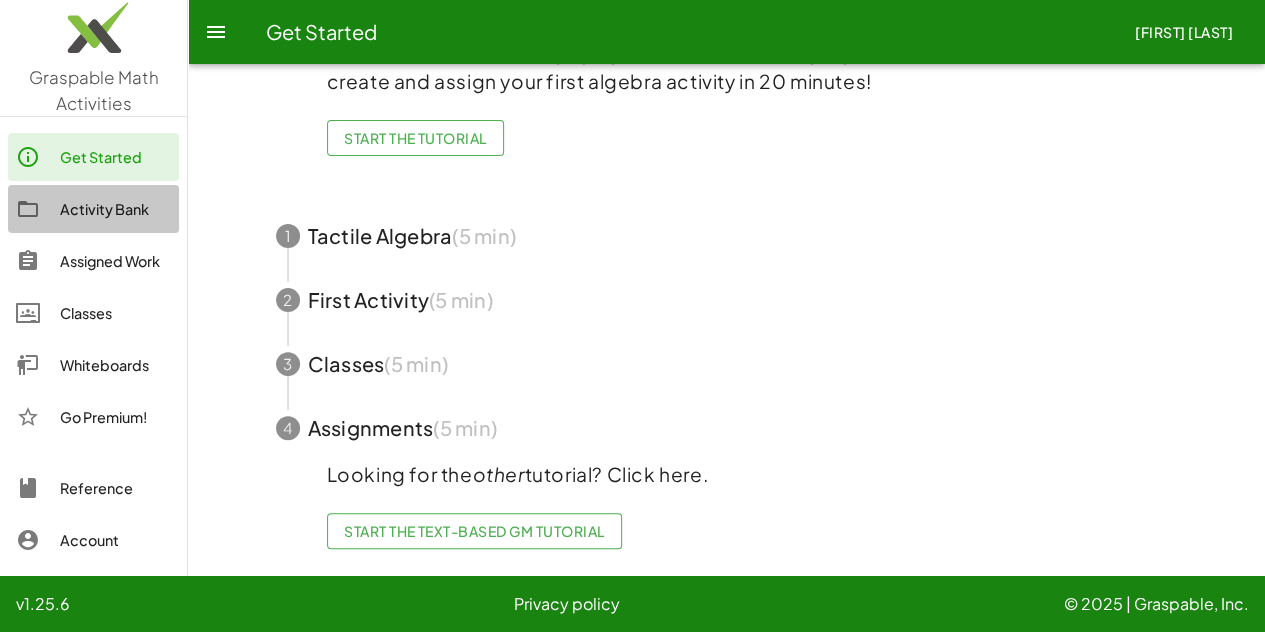 click on "Activity Bank" 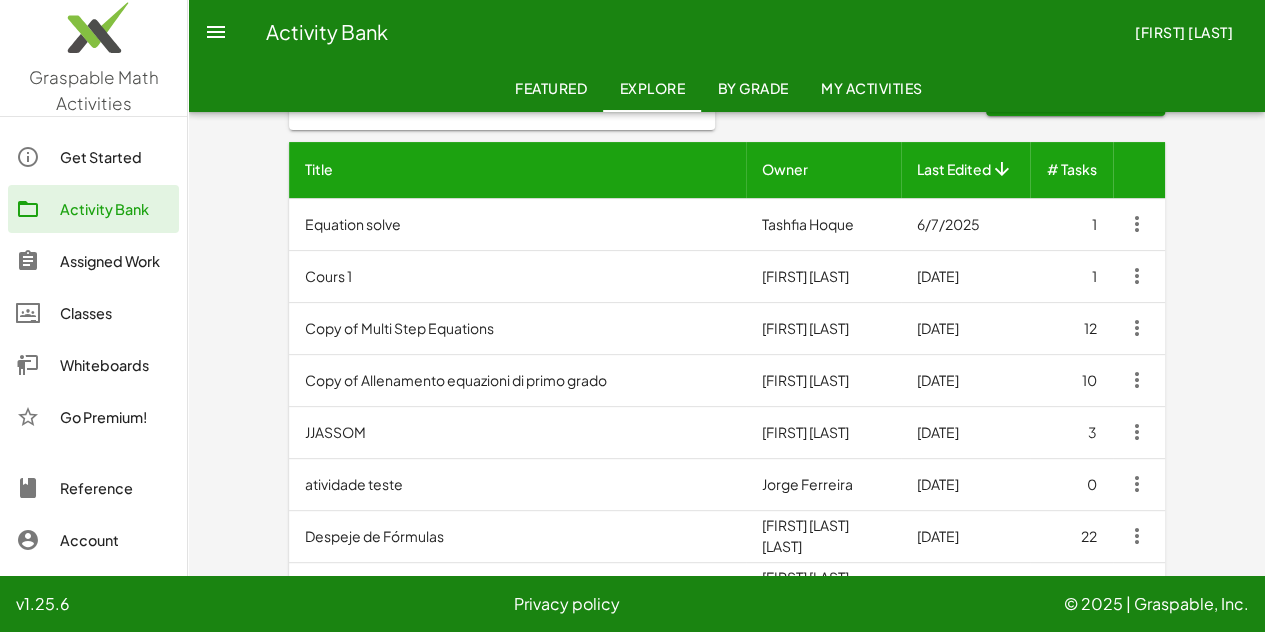 scroll, scrollTop: 400, scrollLeft: 0, axis: vertical 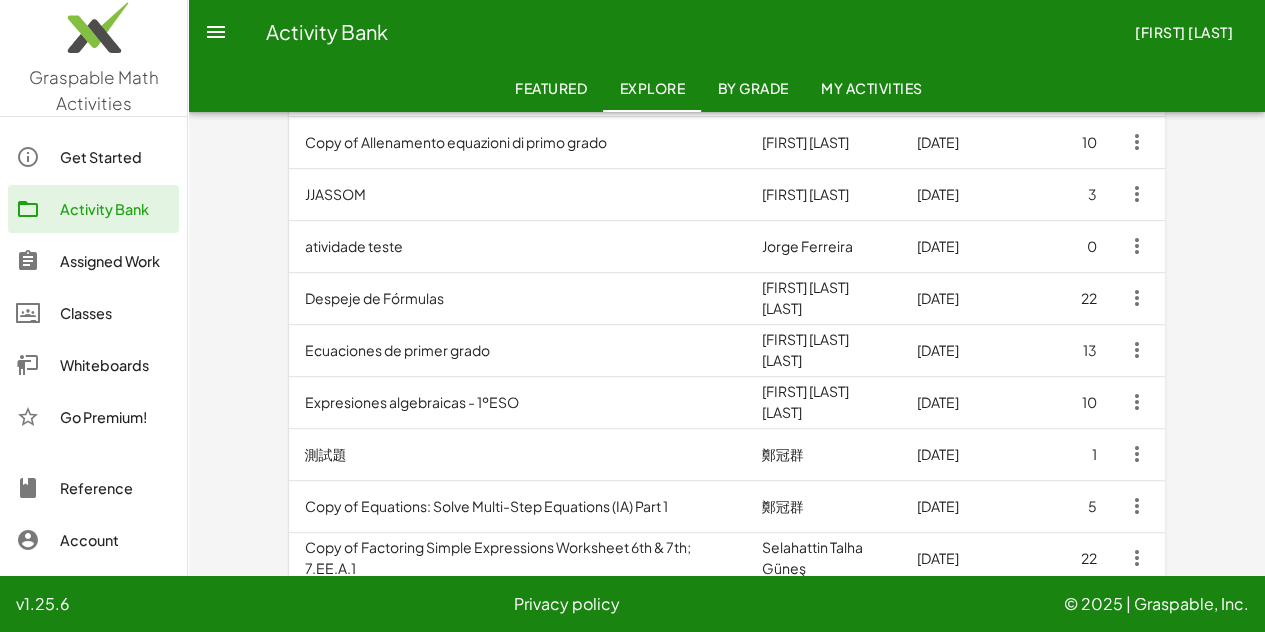 click on "Assigned Work" 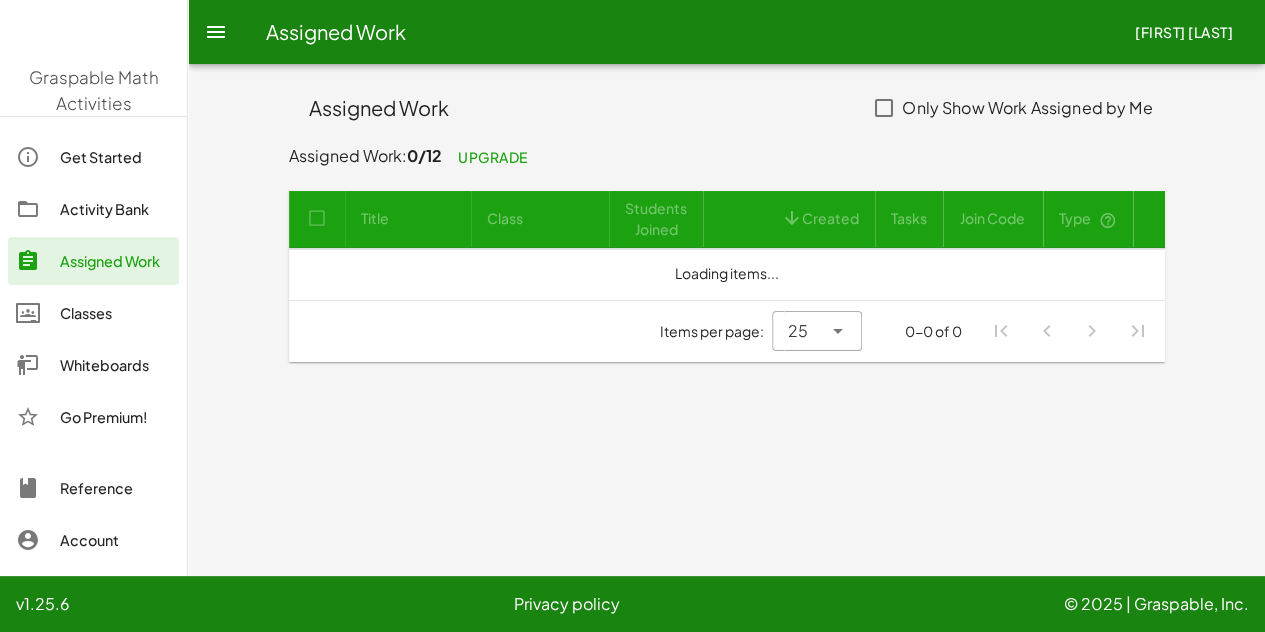 scroll, scrollTop: 0, scrollLeft: 0, axis: both 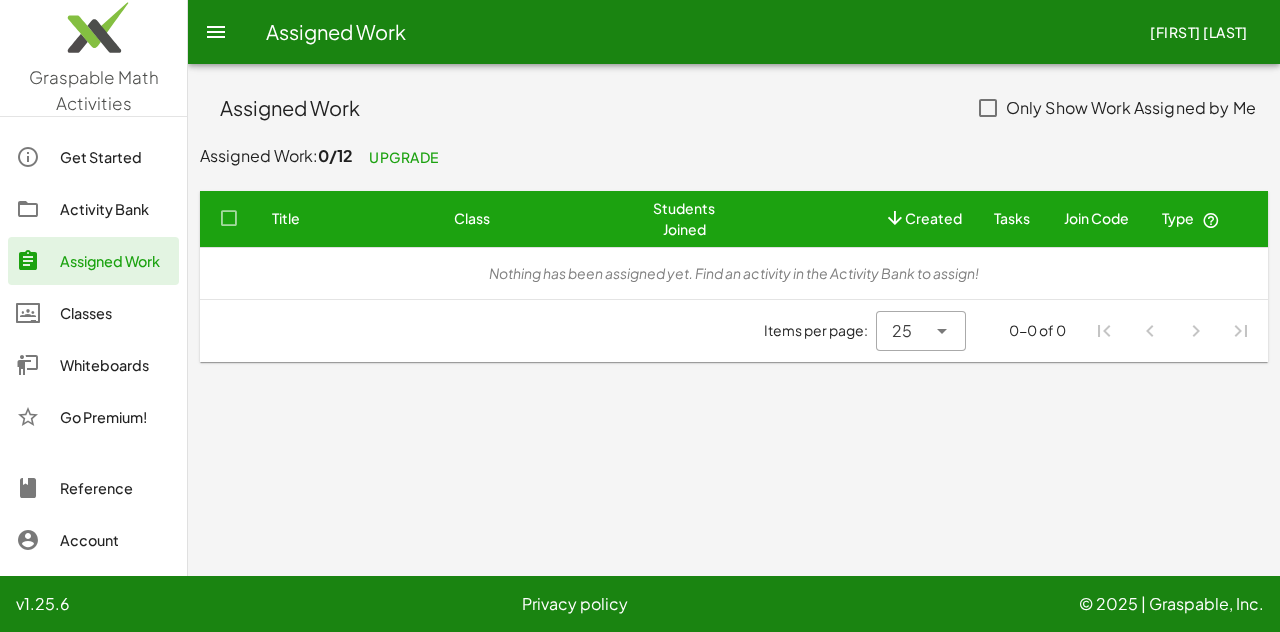 click 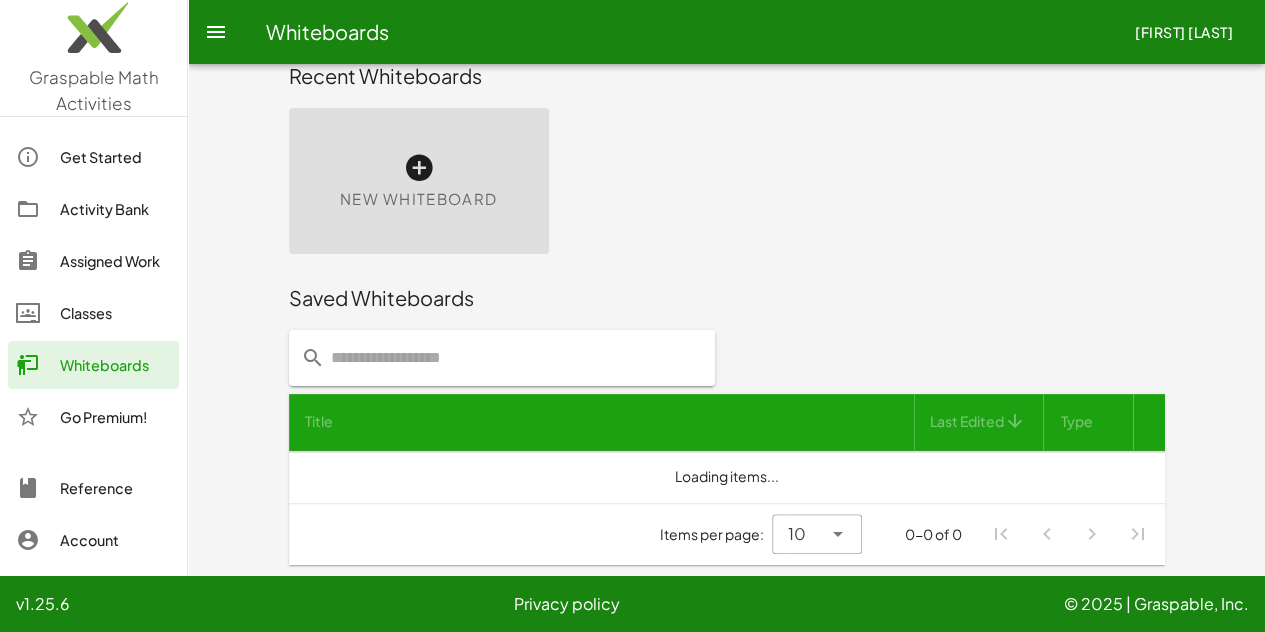 scroll, scrollTop: 32, scrollLeft: 0, axis: vertical 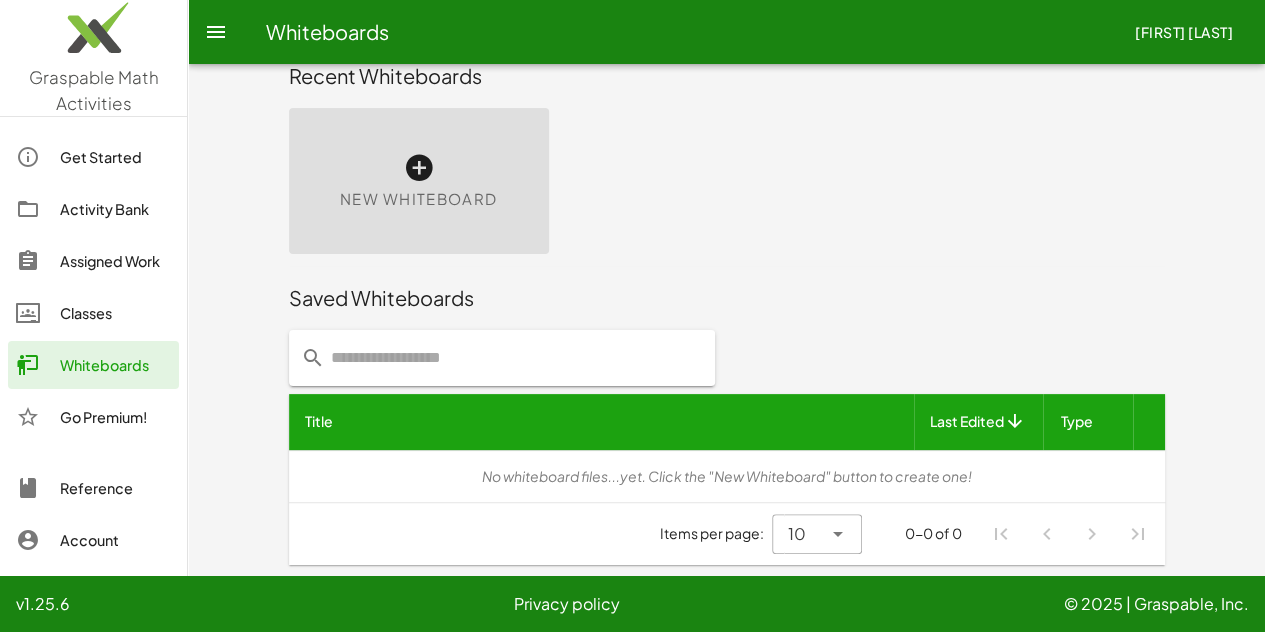 click at bounding box center (216, 32) 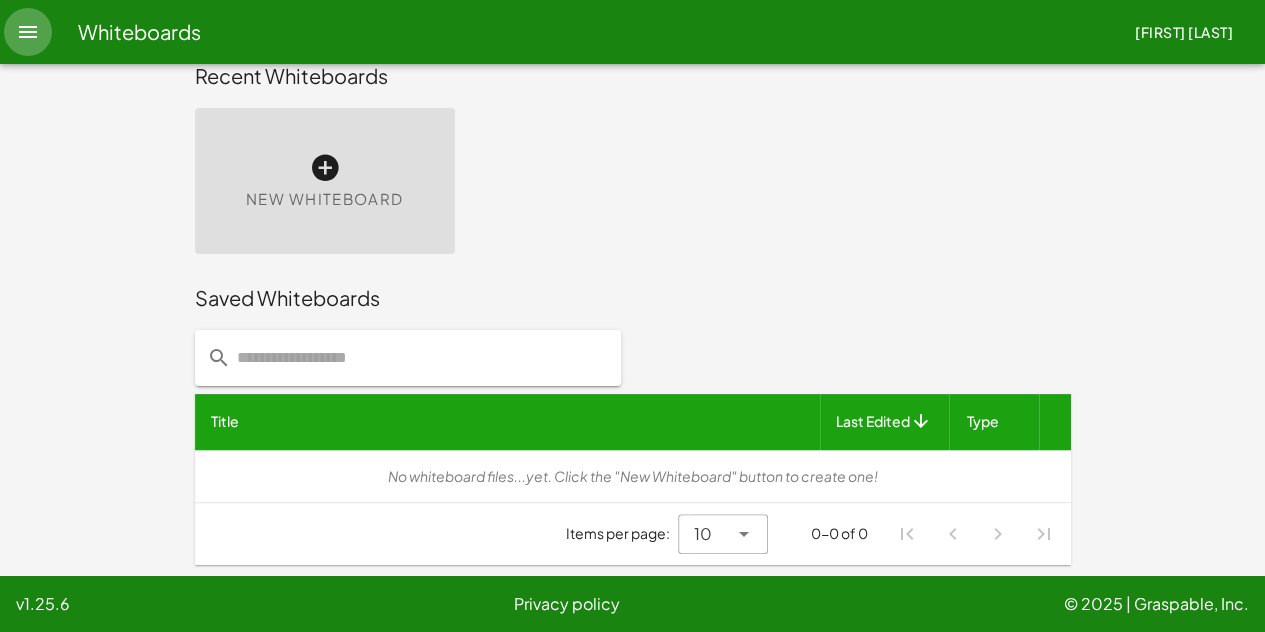click at bounding box center (28, 32) 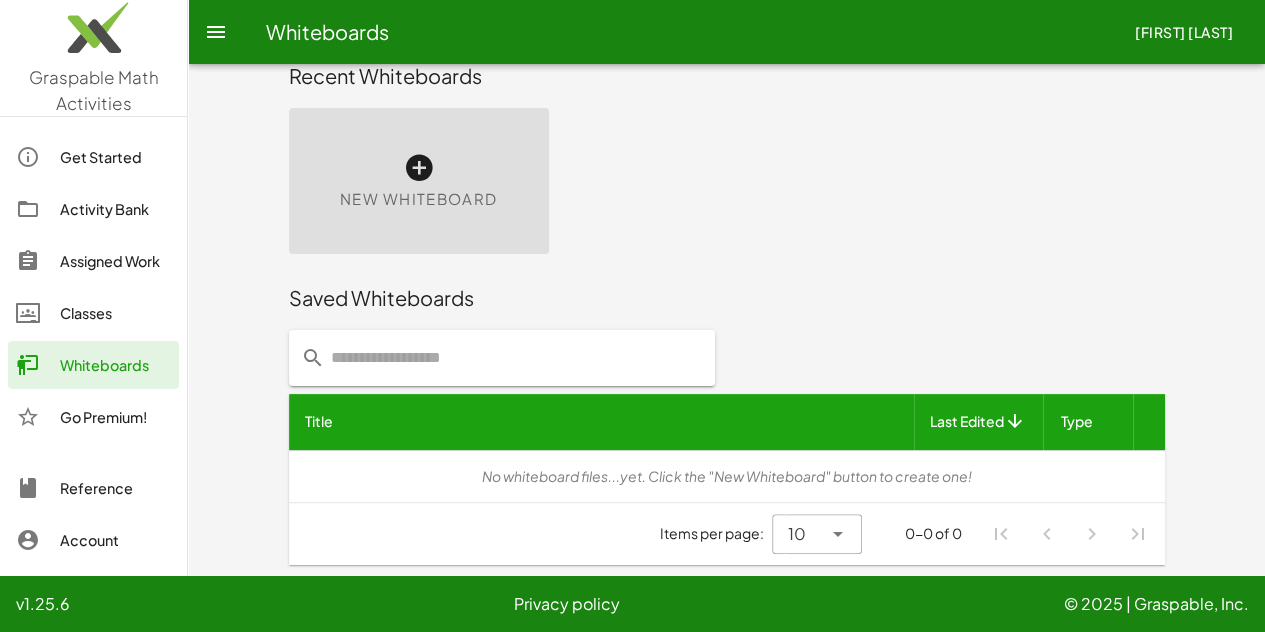 click at bounding box center [419, 168] 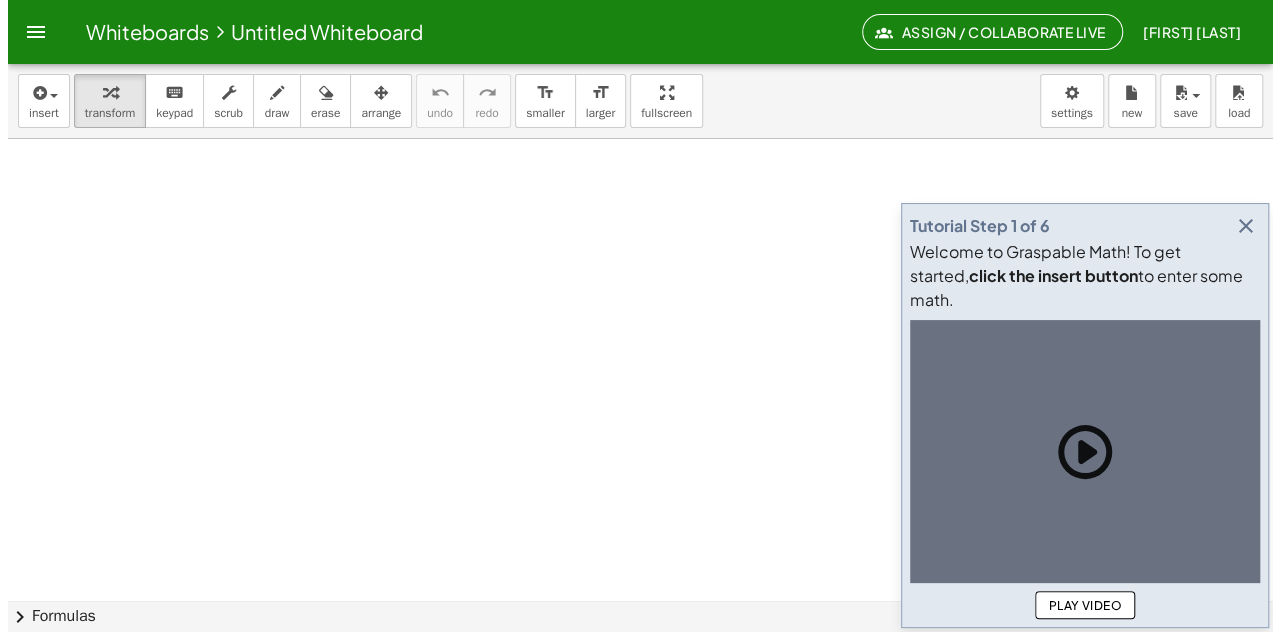 scroll, scrollTop: 0, scrollLeft: 0, axis: both 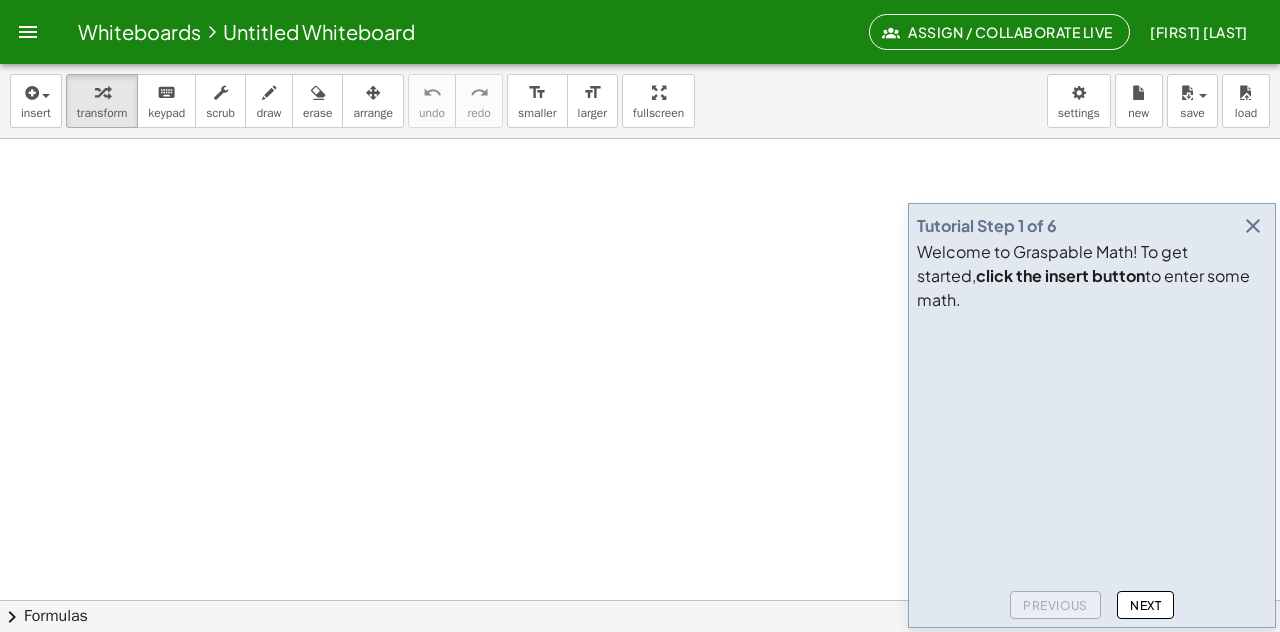 click at bounding box center [1253, 226] 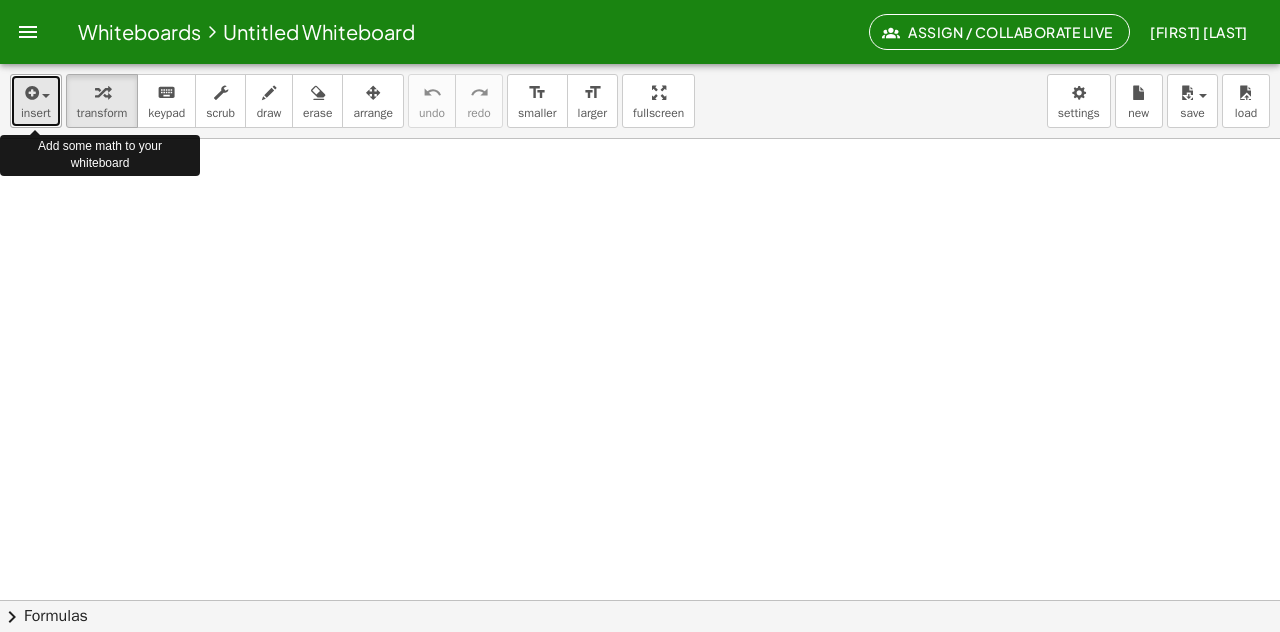 click on "insert" at bounding box center [36, 101] 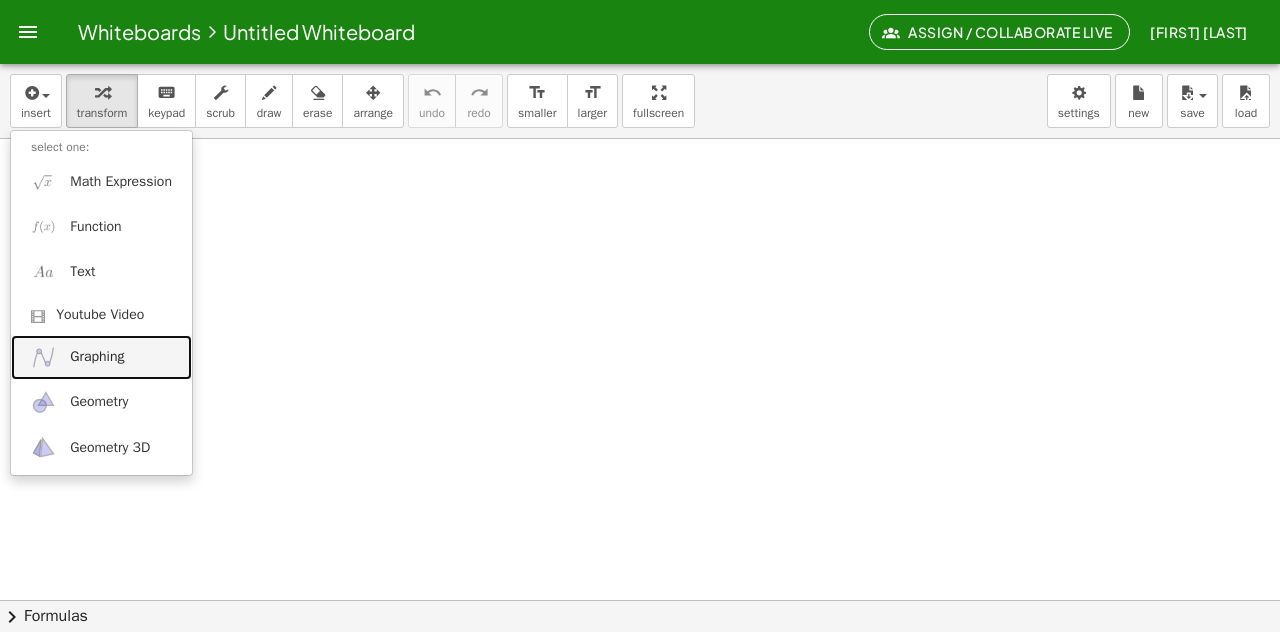 click on "Graphing" at bounding box center [97, 357] 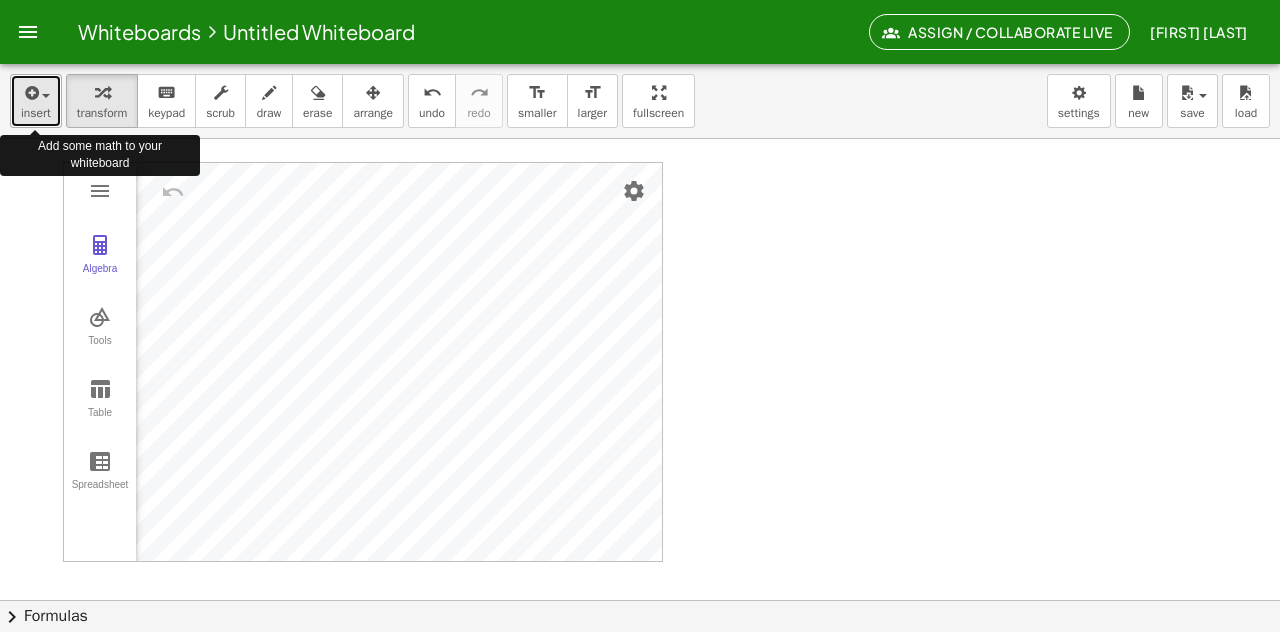 click at bounding box center (36, 92) 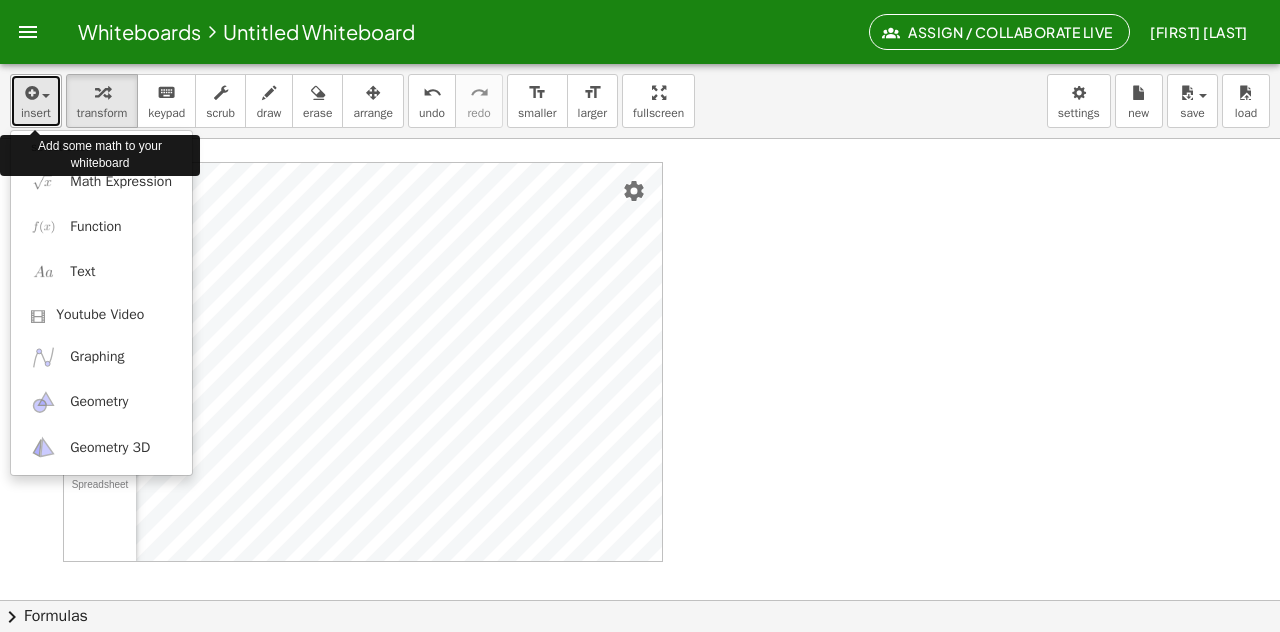click at bounding box center (30, 93) 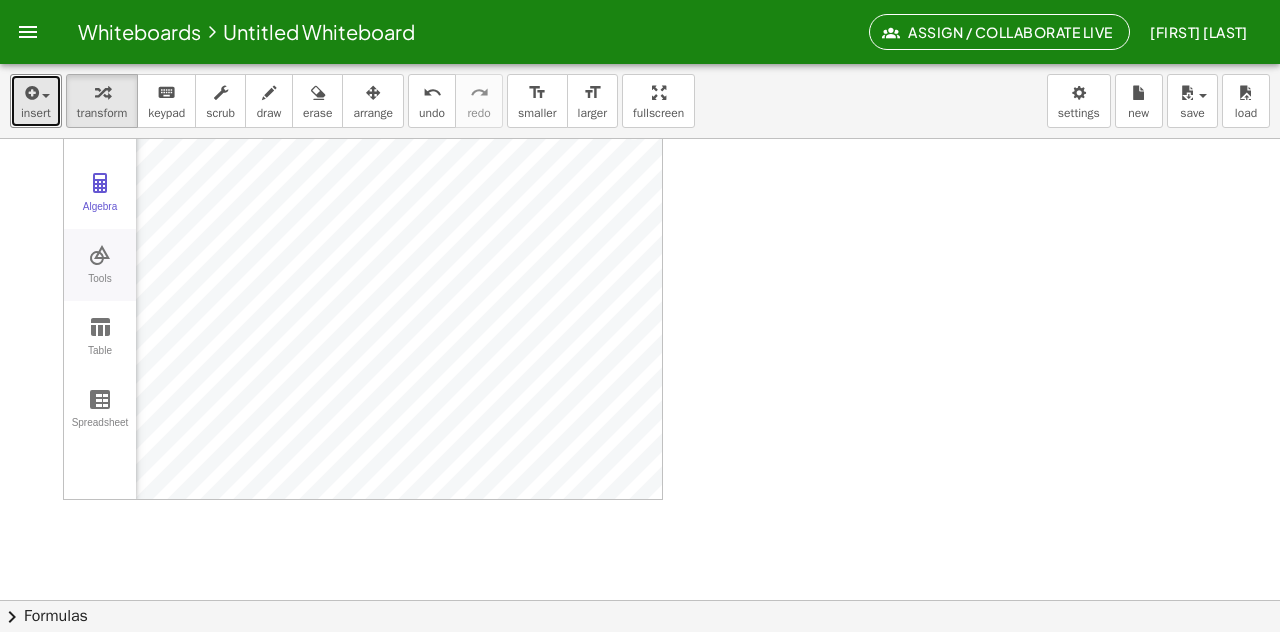 scroll, scrollTop: 0, scrollLeft: 0, axis: both 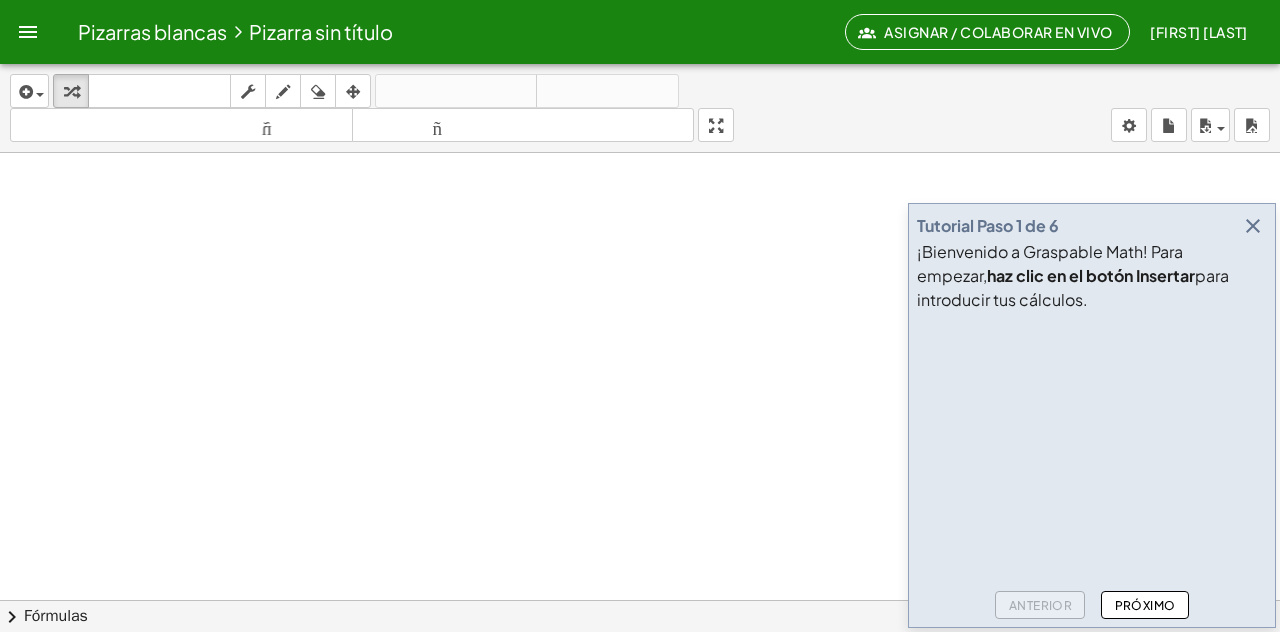 click at bounding box center (1253, 226) 